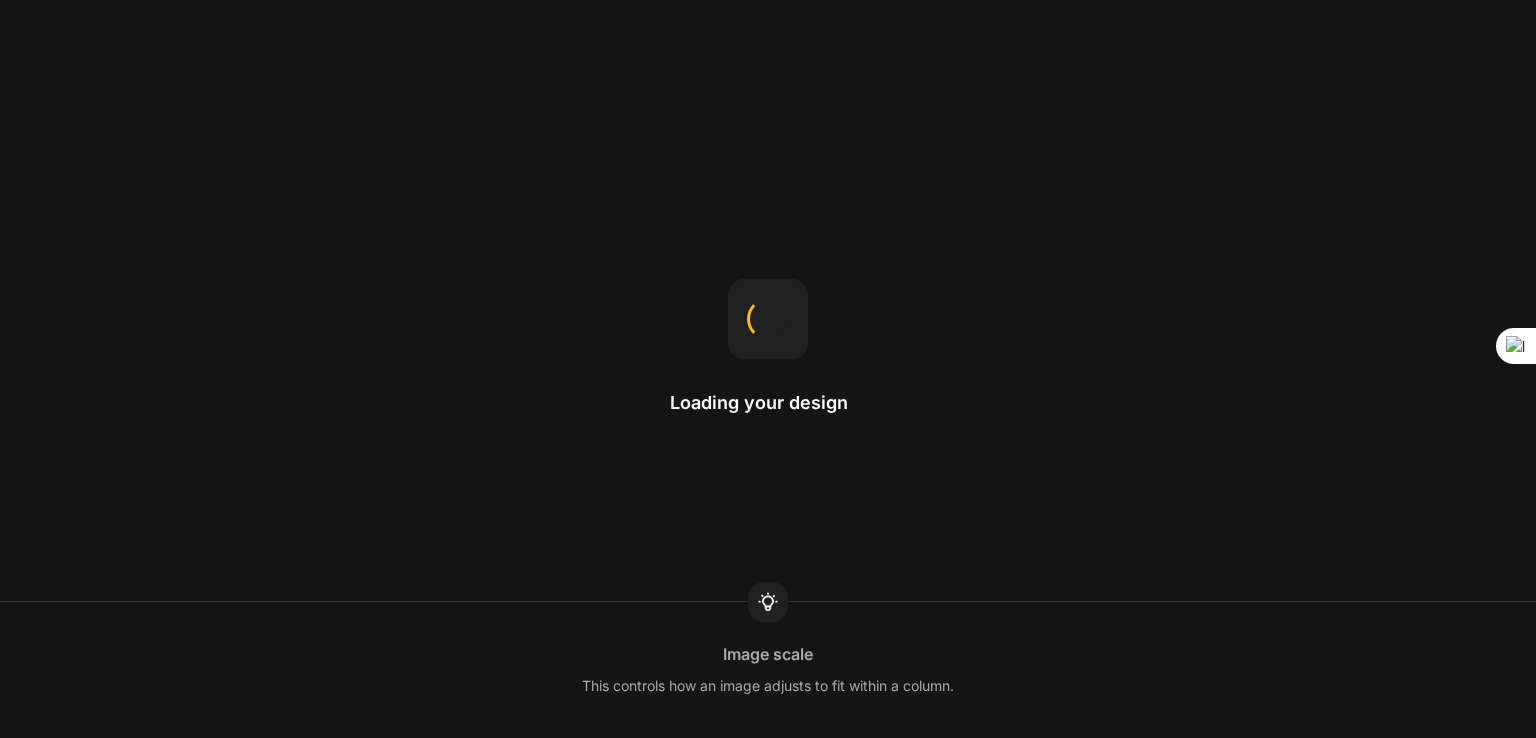 scroll, scrollTop: 0, scrollLeft: 0, axis: both 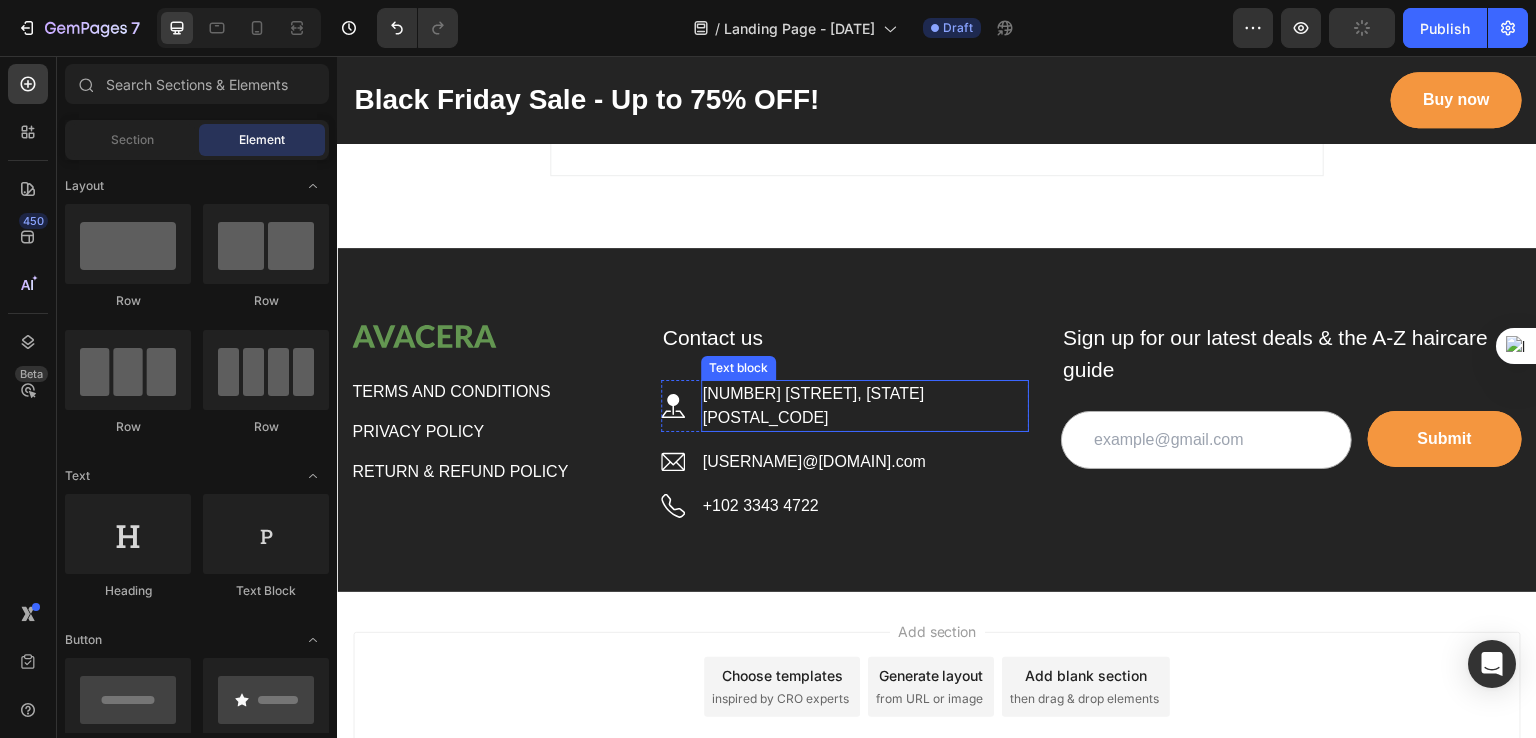 click on "[NUMBER] [STREET], [STATE] [POSTAL_CODE]" at bounding box center [865, 406] 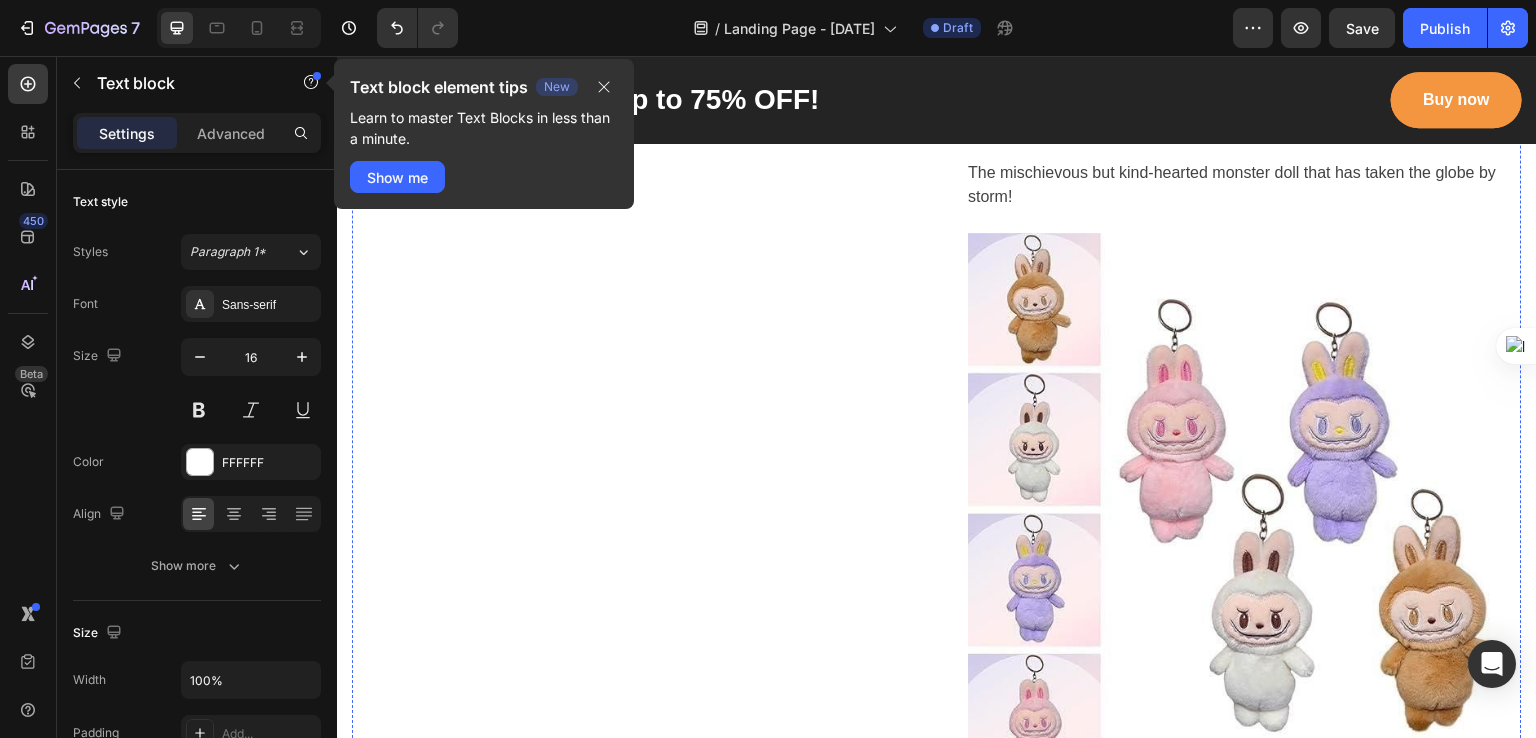 scroll, scrollTop: 1495, scrollLeft: 0, axis: vertical 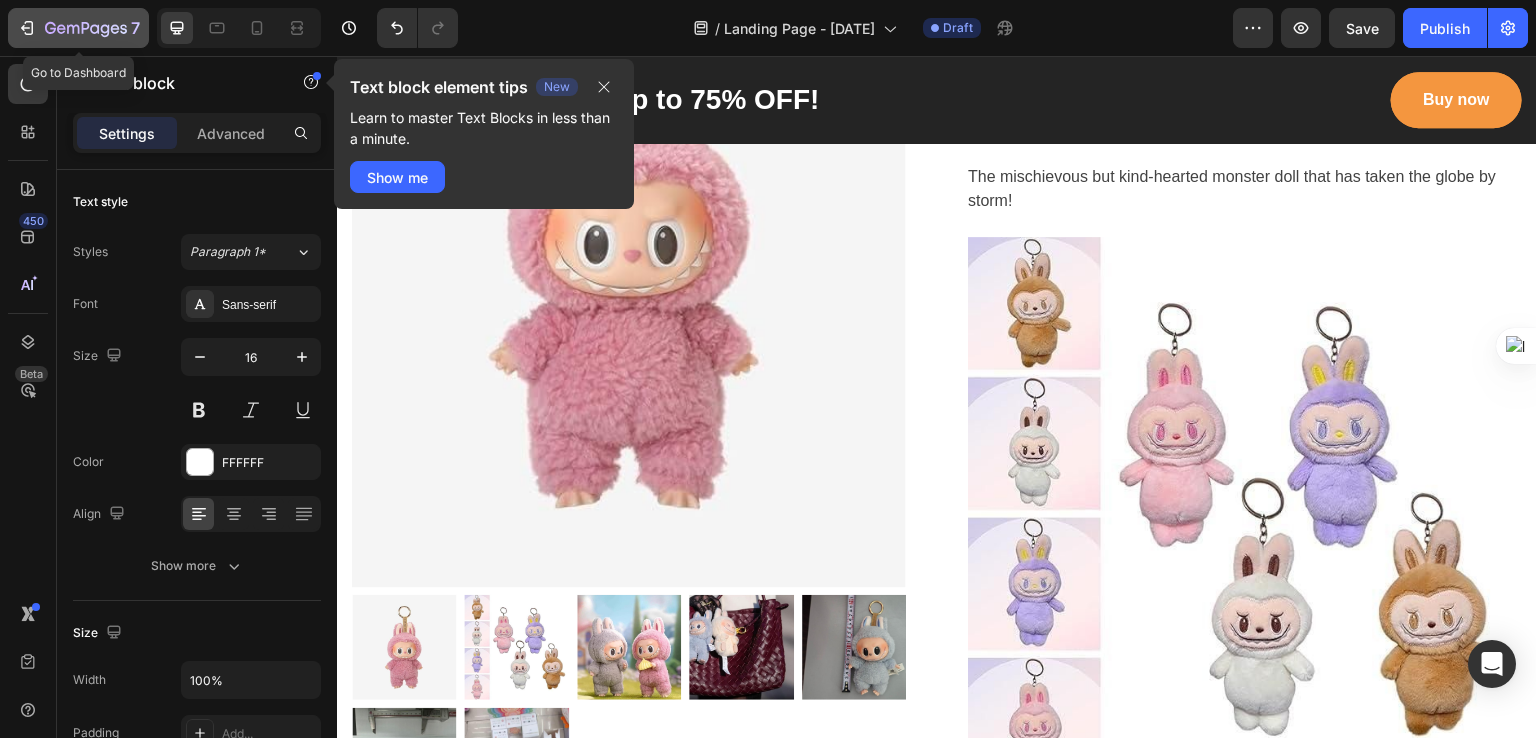 click on "7" at bounding box center [78, 28] 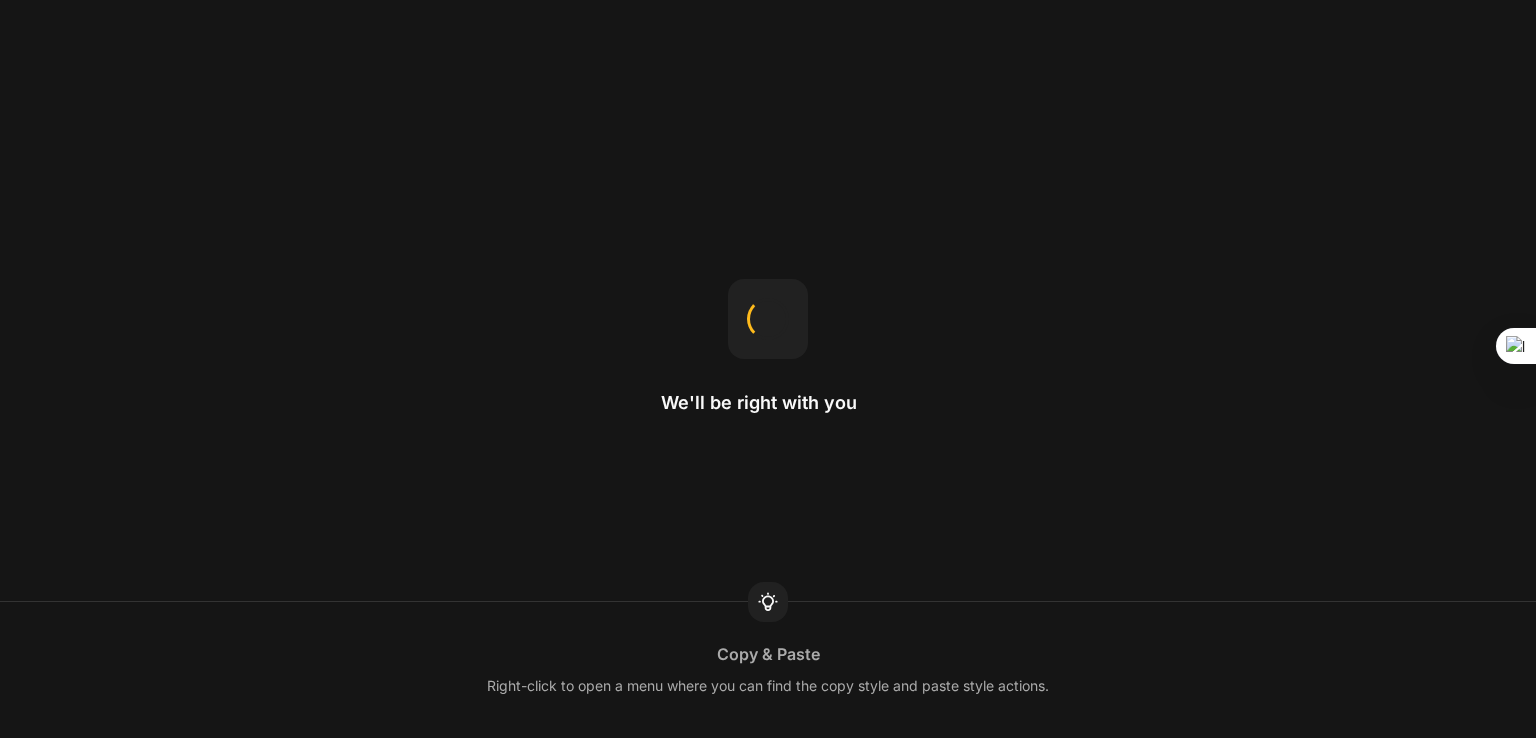 scroll, scrollTop: 0, scrollLeft: 0, axis: both 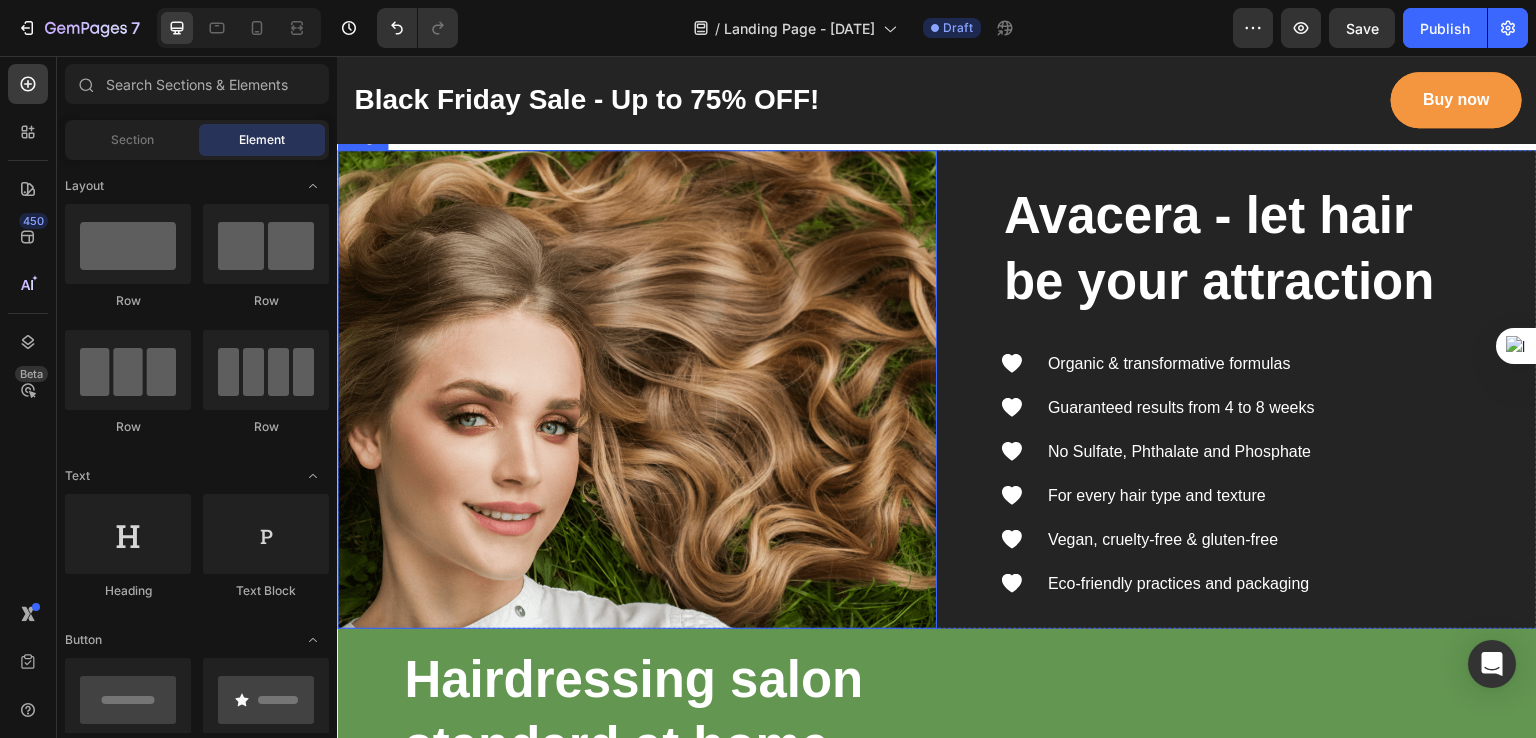 click at bounding box center (637, 390) 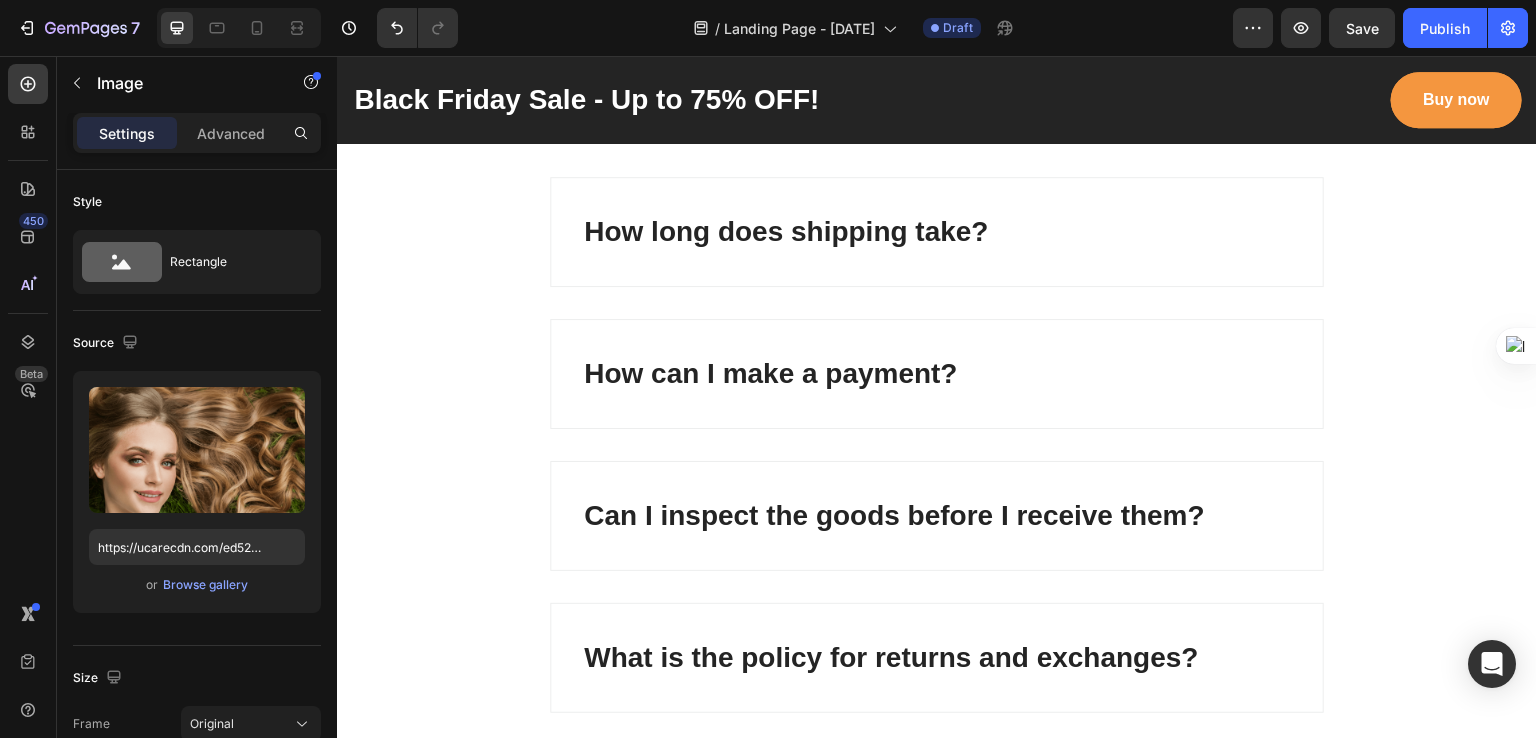 scroll, scrollTop: 9616, scrollLeft: 0, axis: vertical 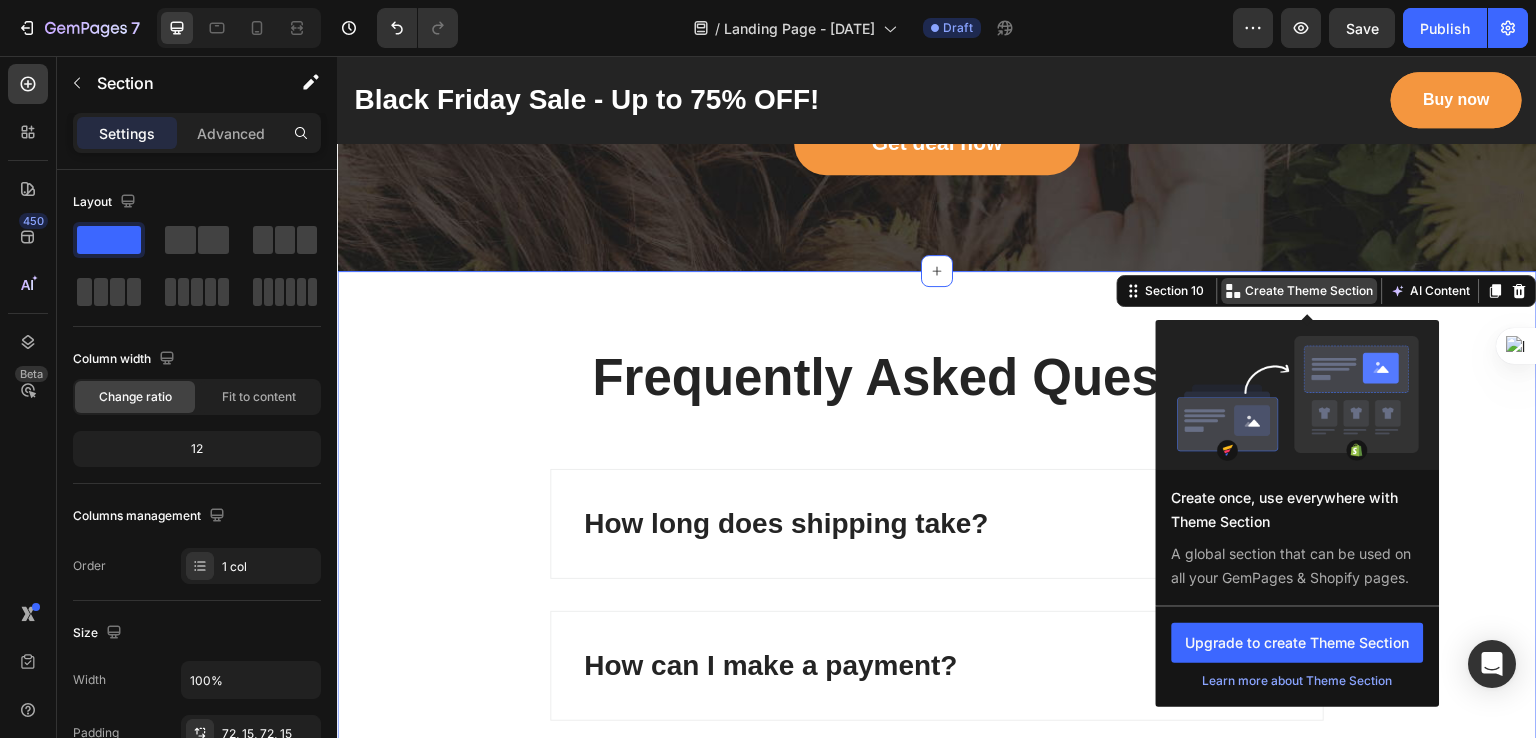 click on "Create Theme Section" at bounding box center (1310, 291) 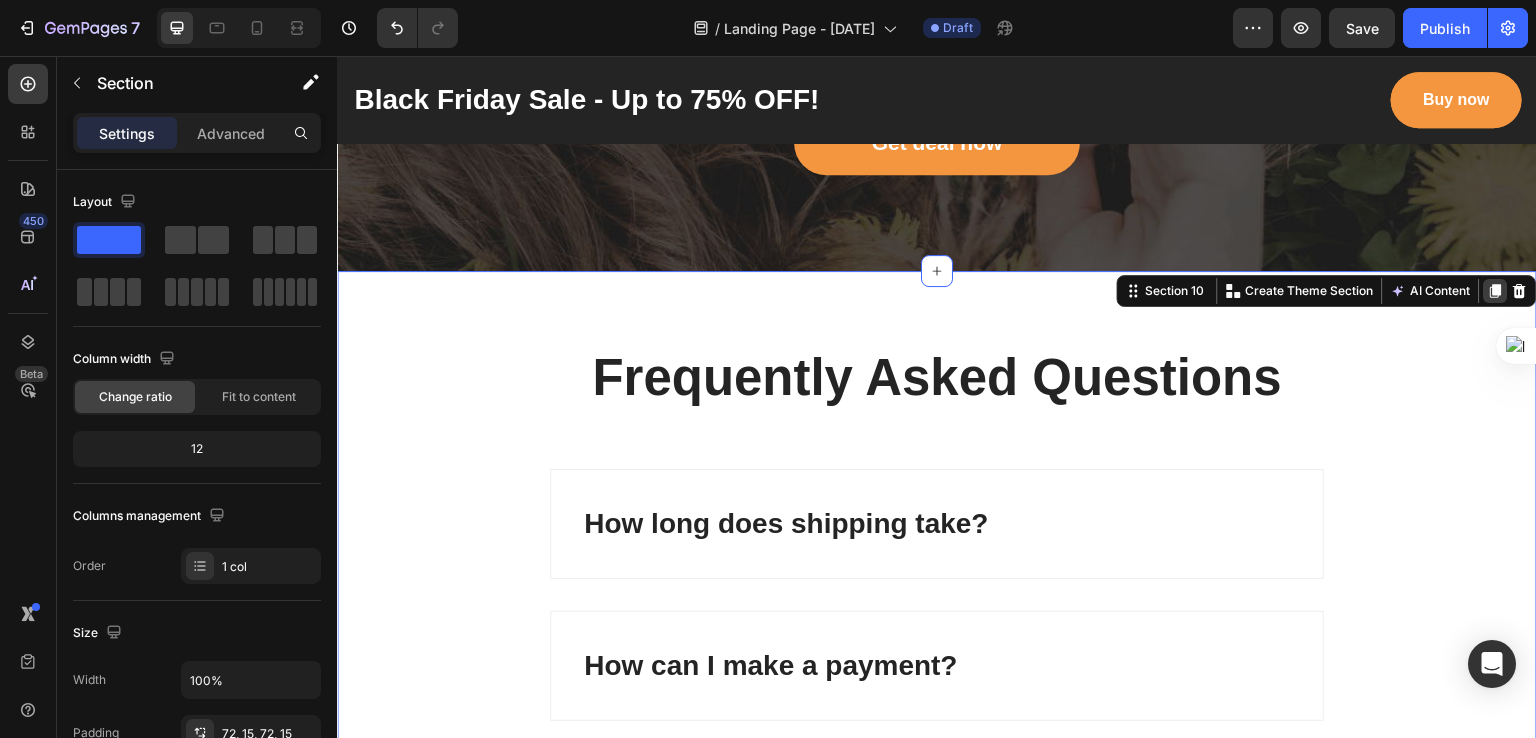 click 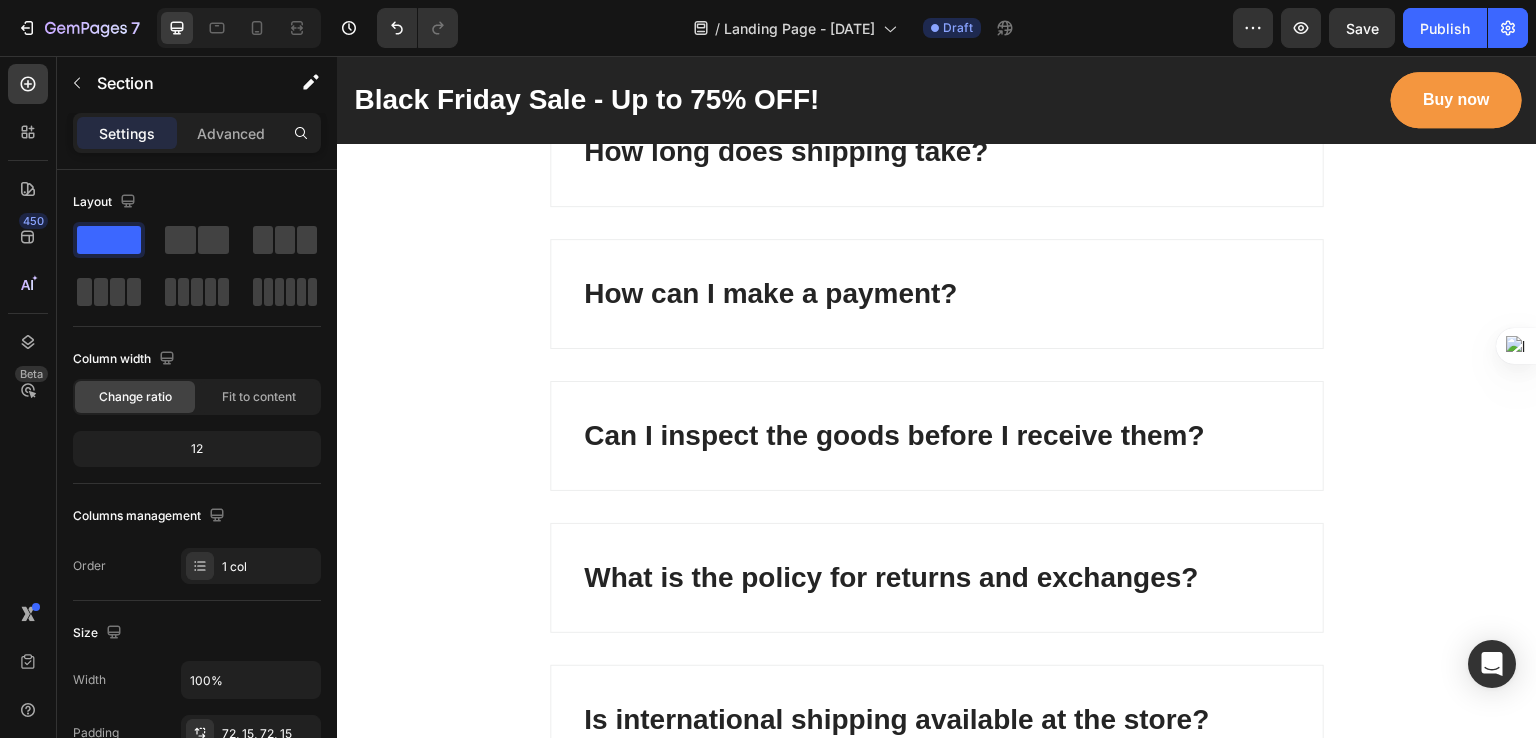 scroll, scrollTop: 10365, scrollLeft: 0, axis: vertical 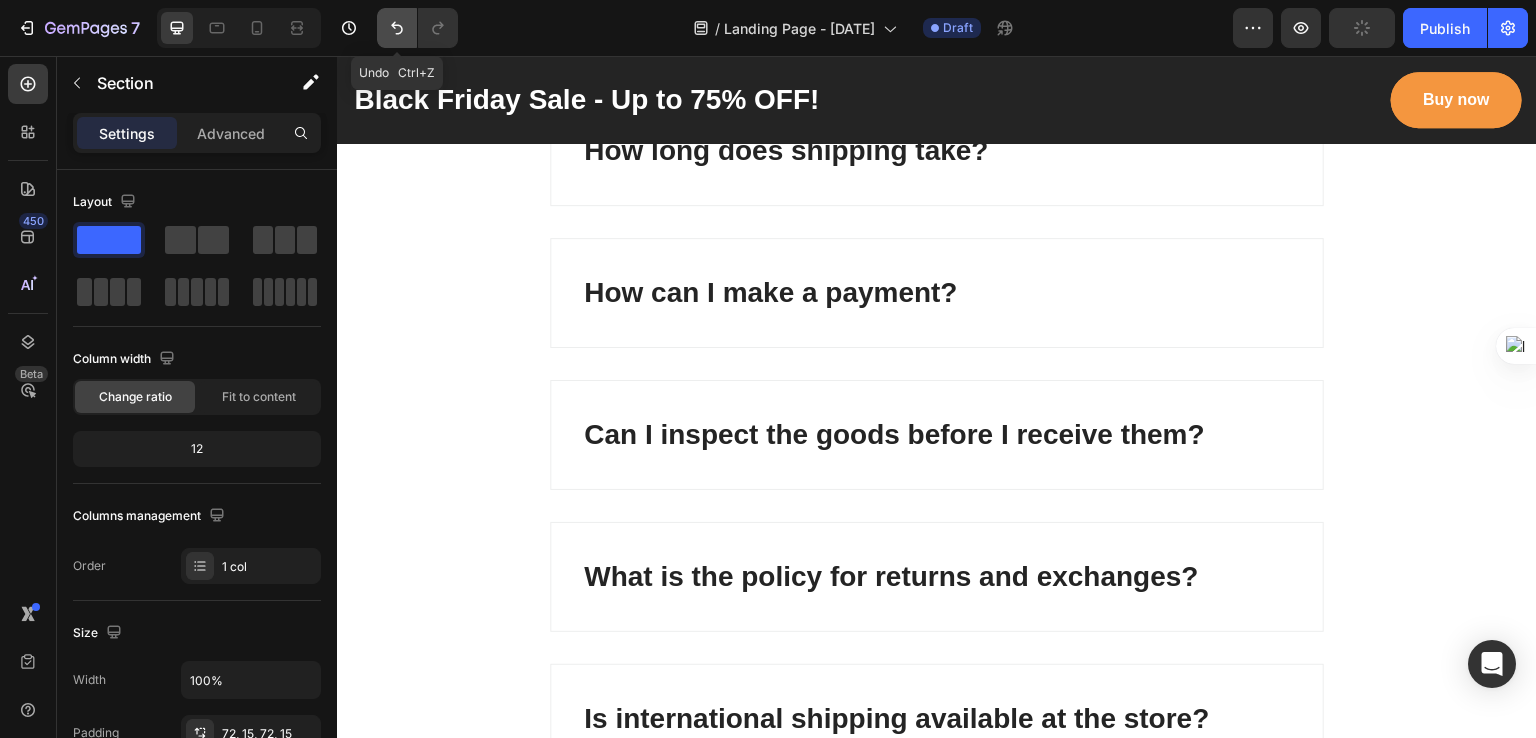 click 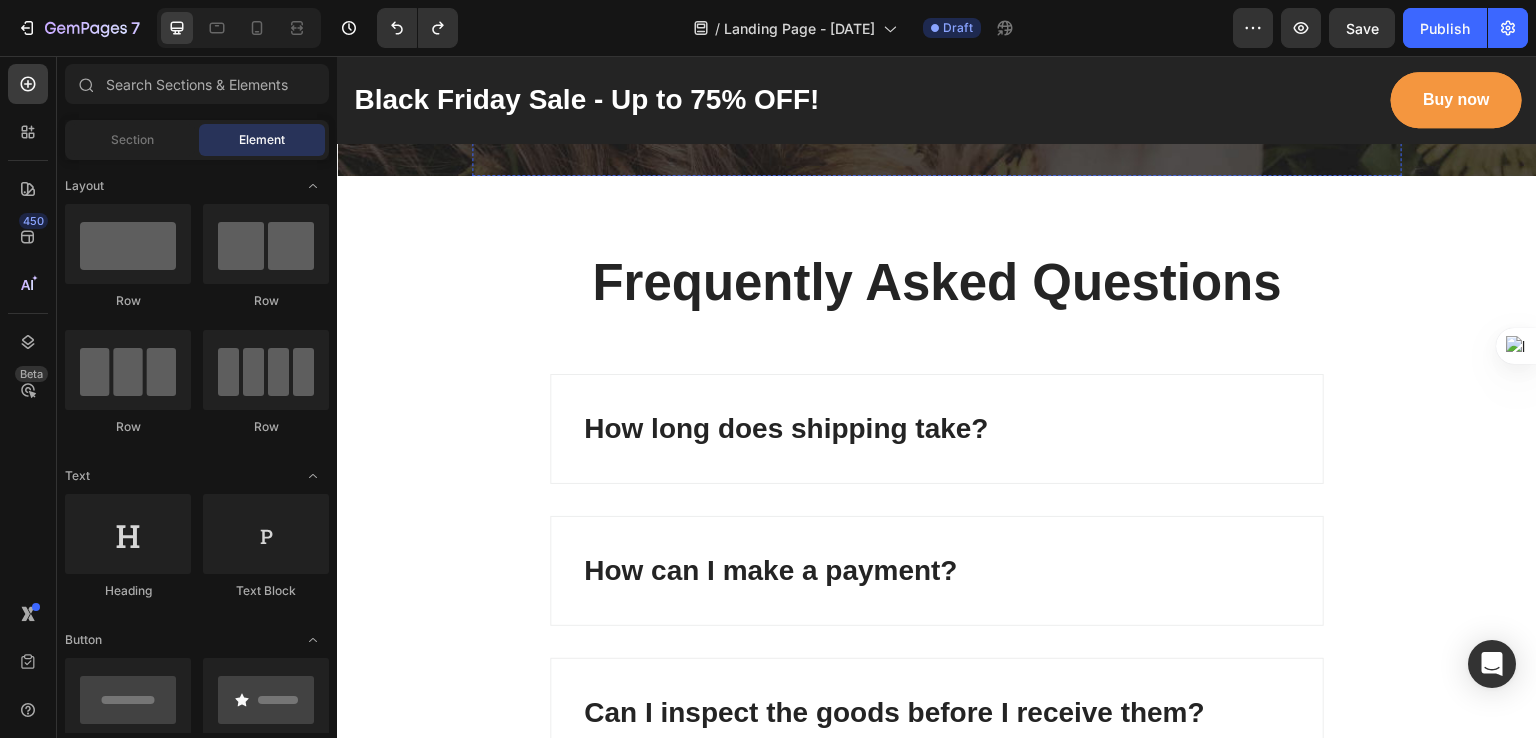 scroll, scrollTop: 9502, scrollLeft: 0, axis: vertical 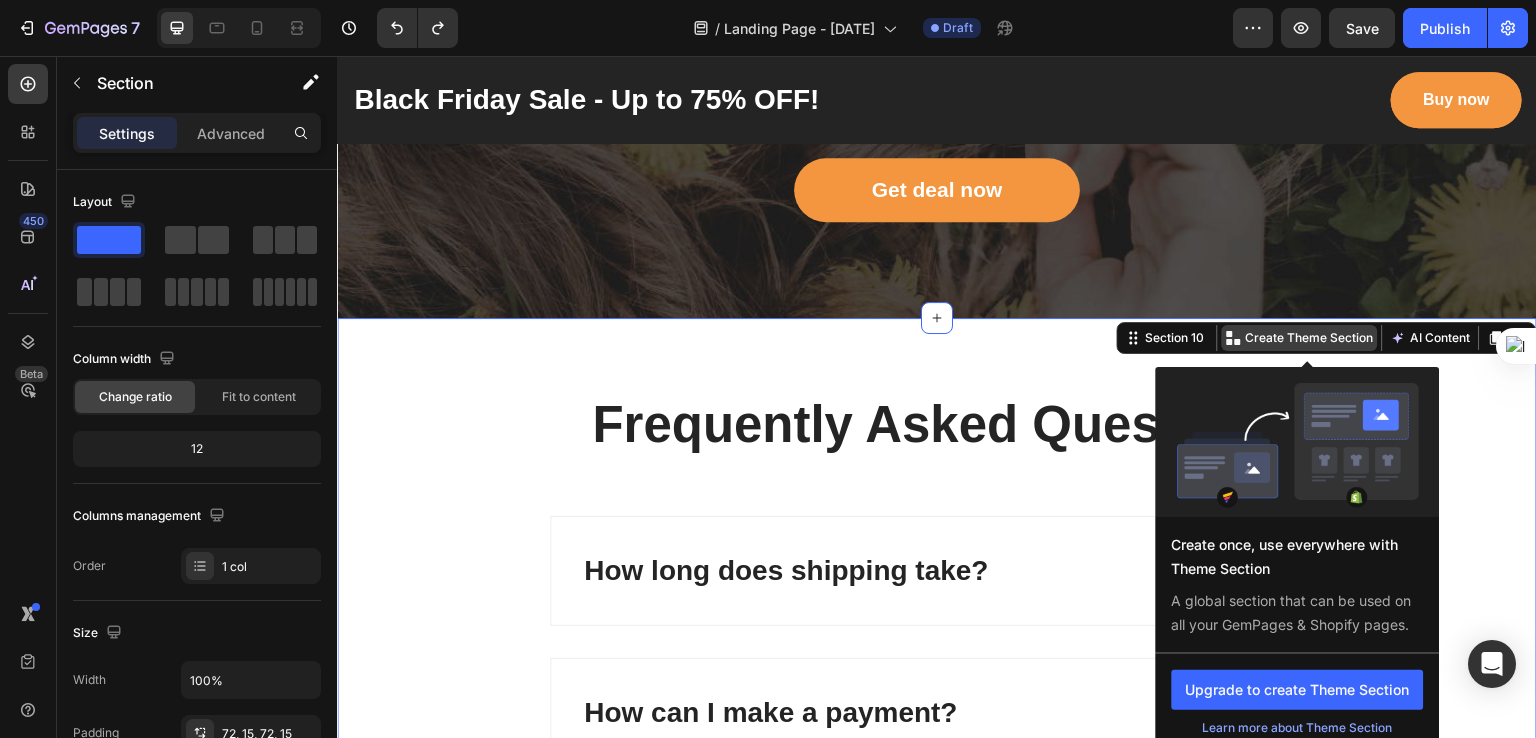click on "Create Theme Section" at bounding box center (1310, 338) 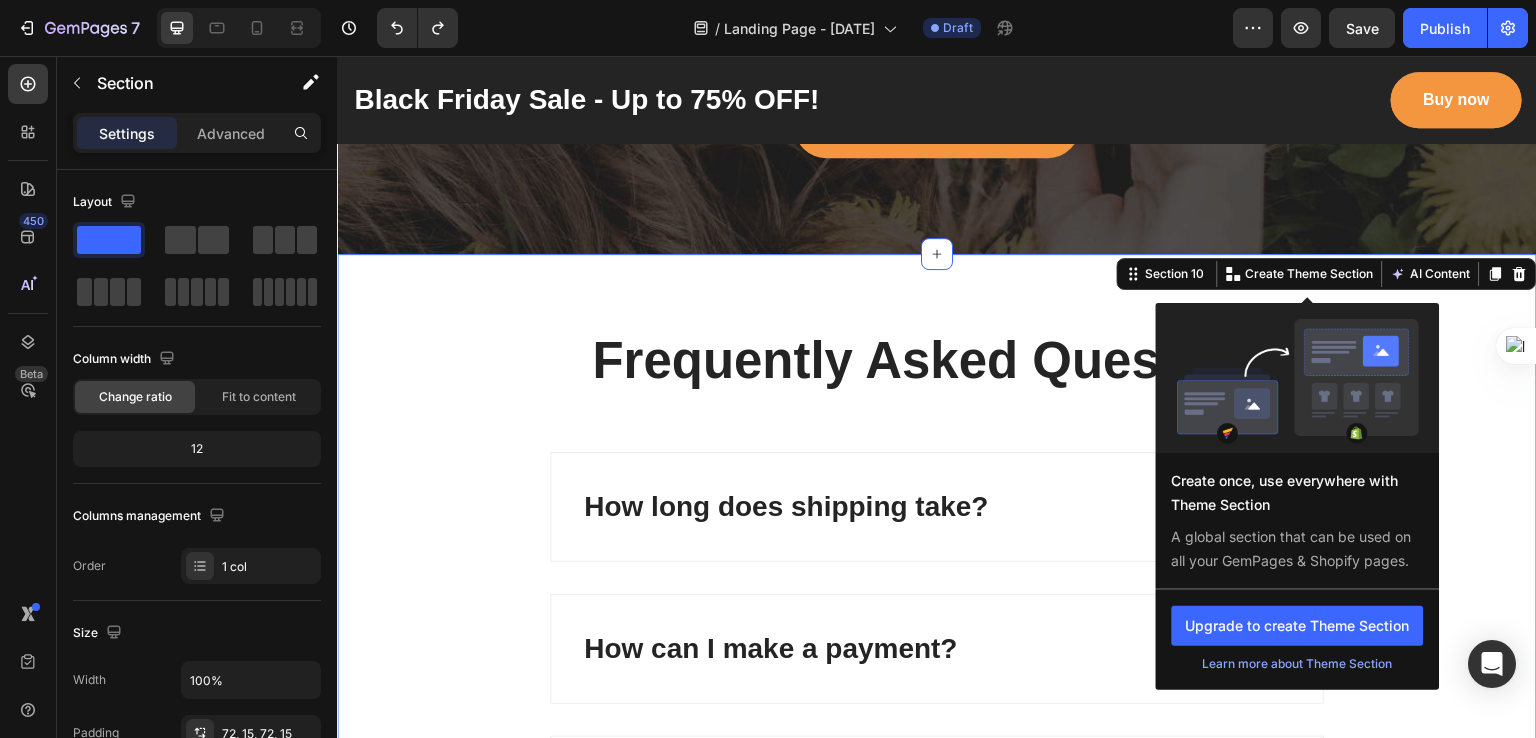 scroll, scrollTop: 9338, scrollLeft: 0, axis: vertical 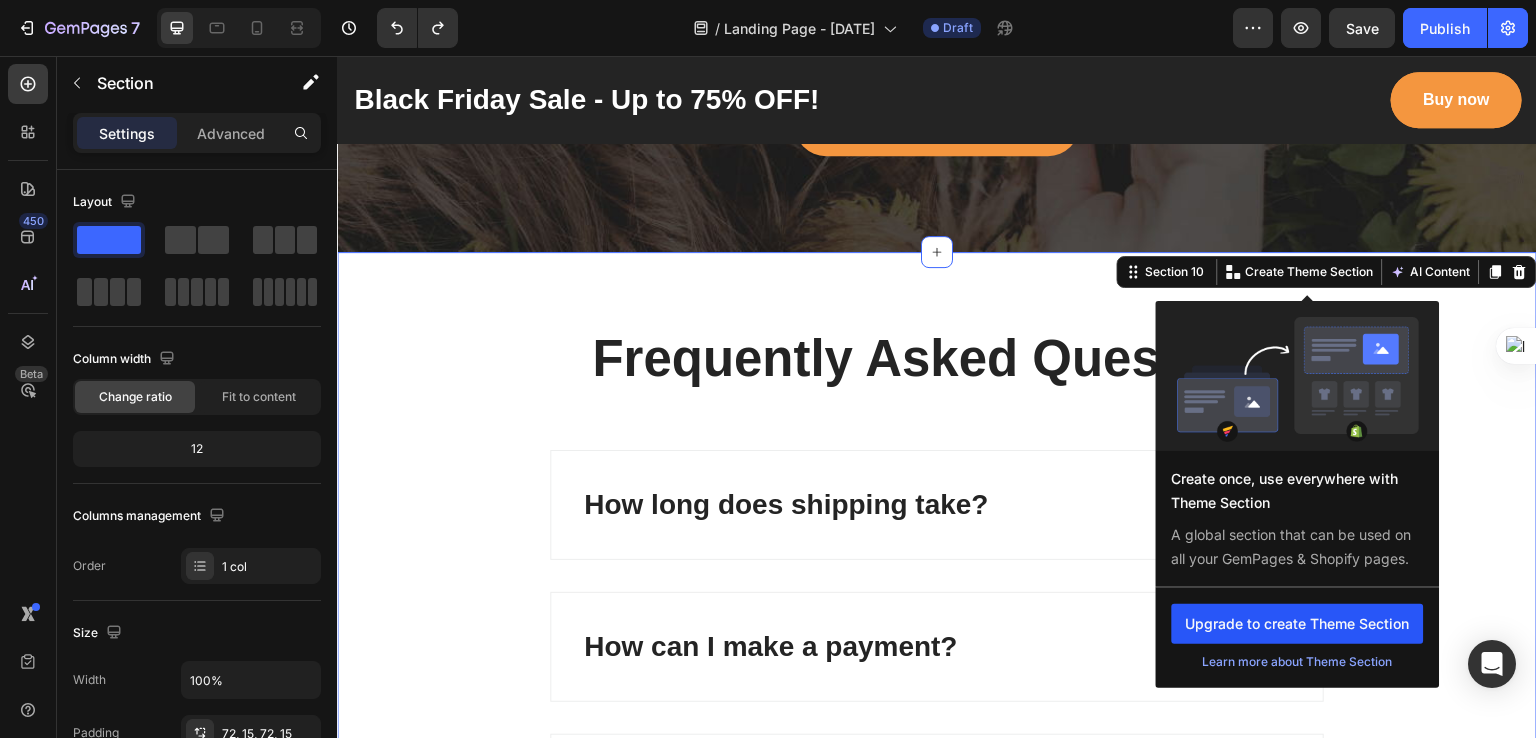 click on "Upgrade to create Theme Section" at bounding box center [1298, 624] 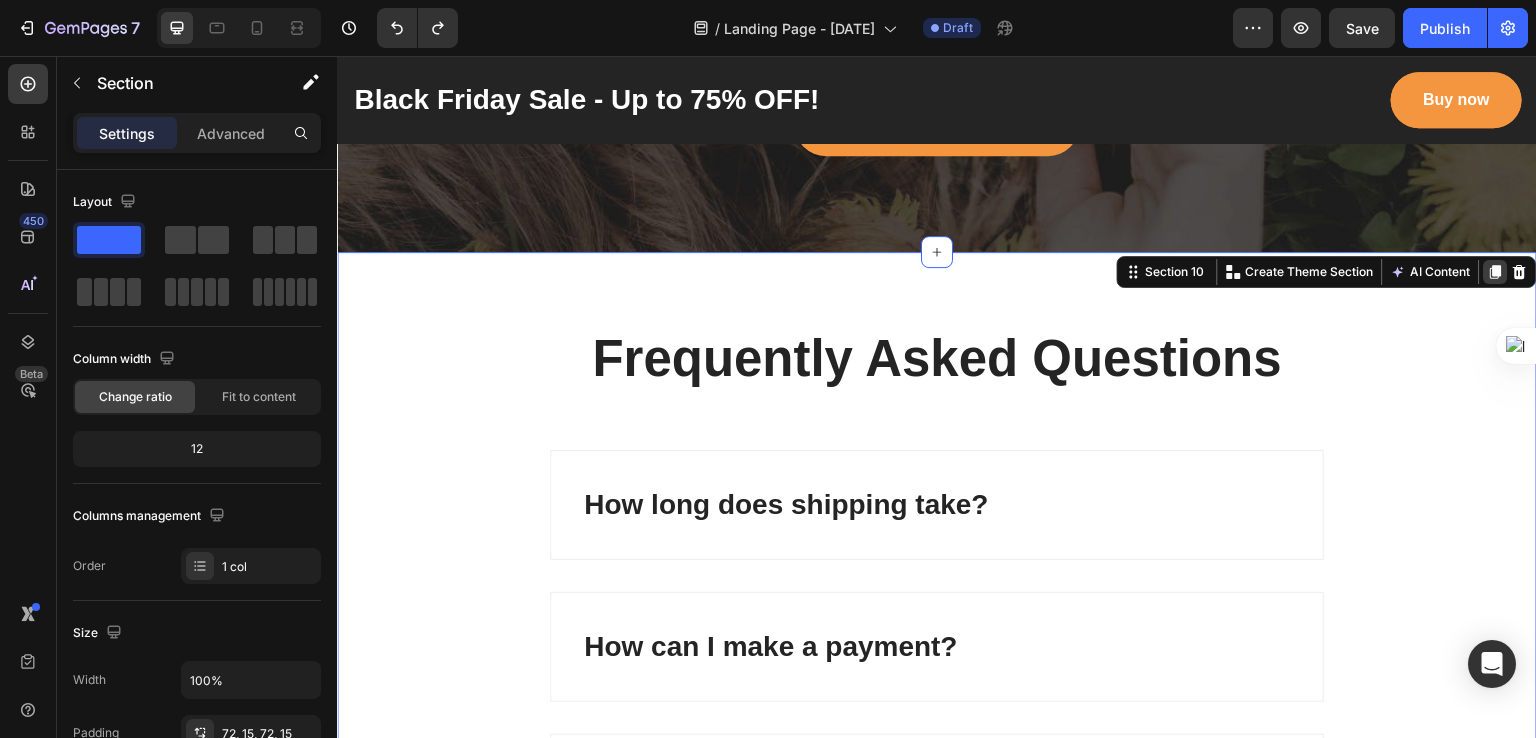 click 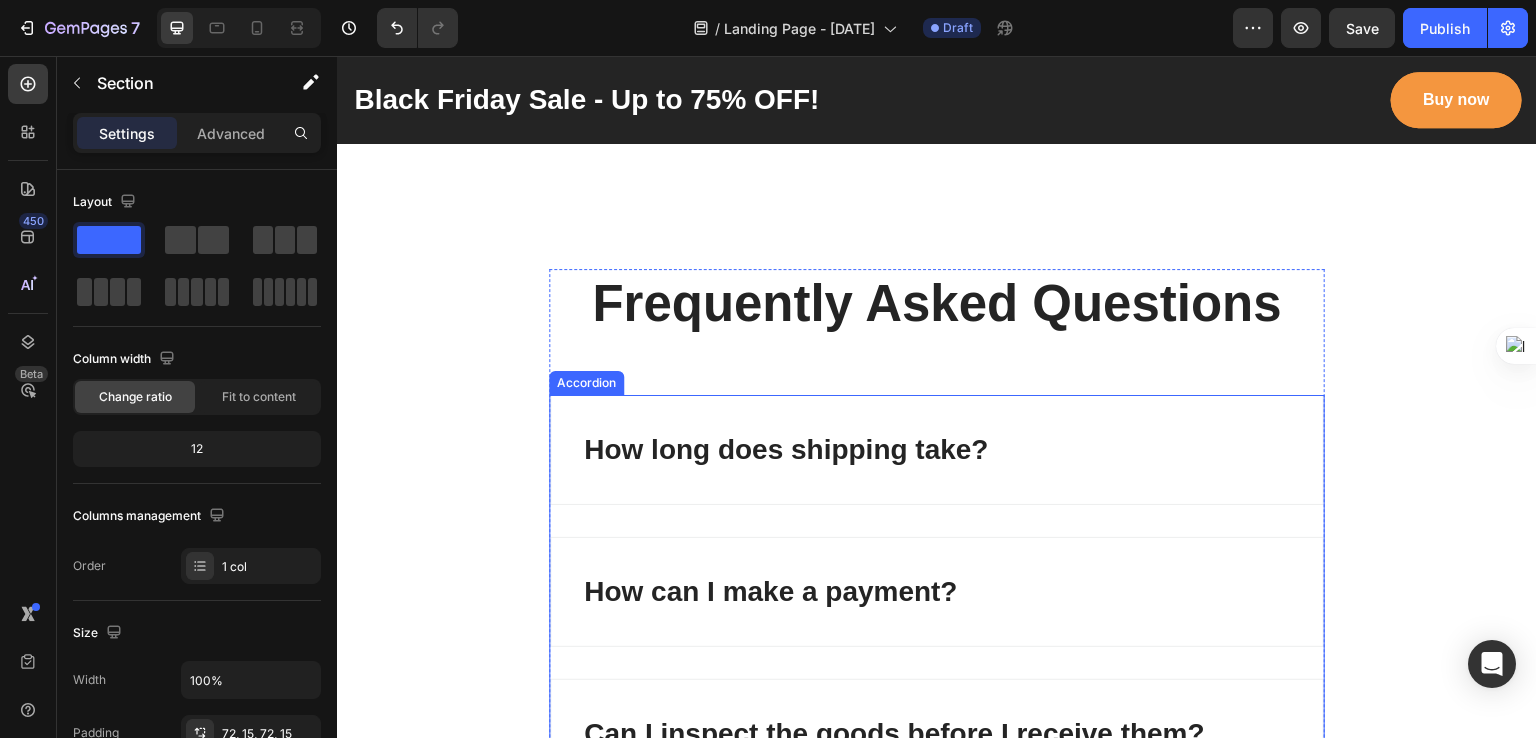scroll, scrollTop: 10345, scrollLeft: 0, axis: vertical 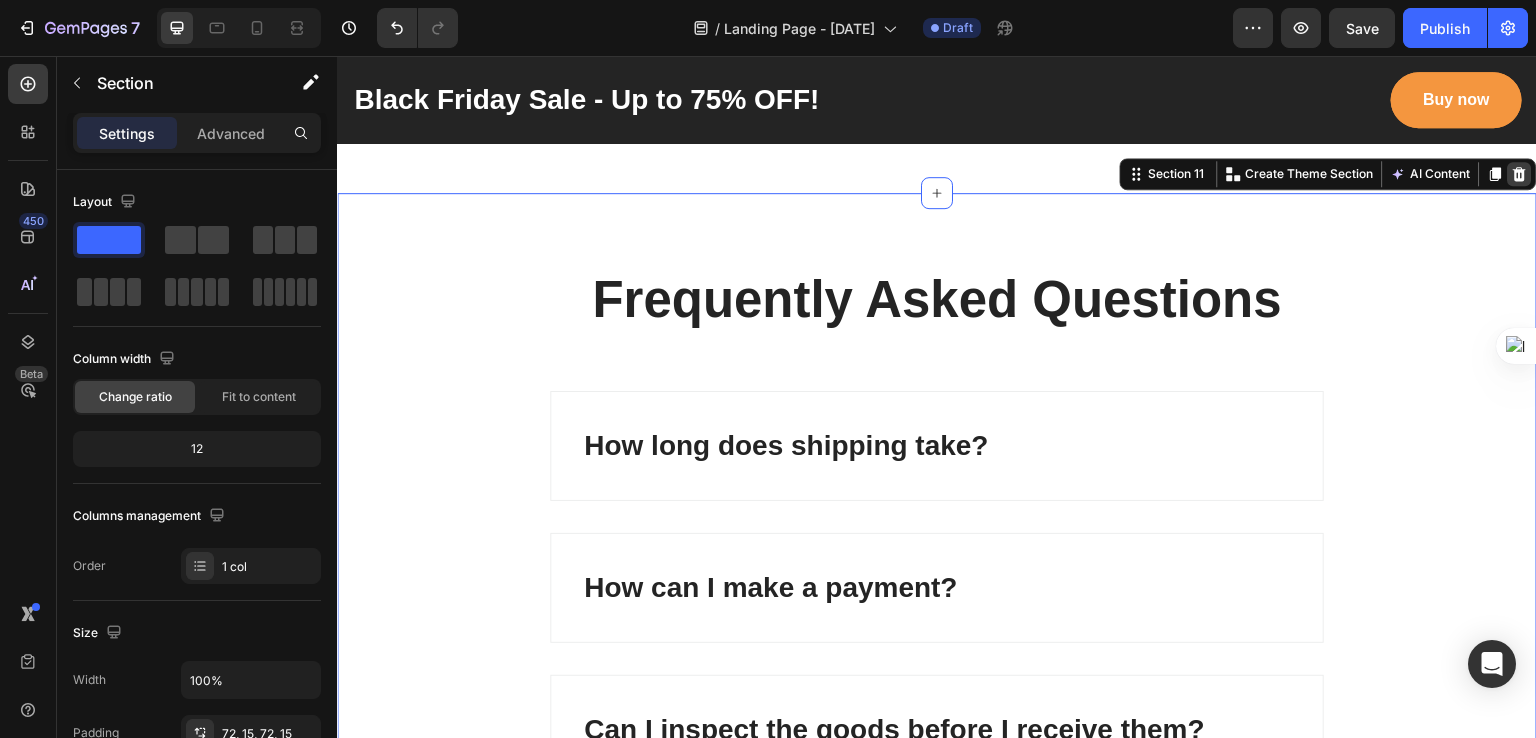 click 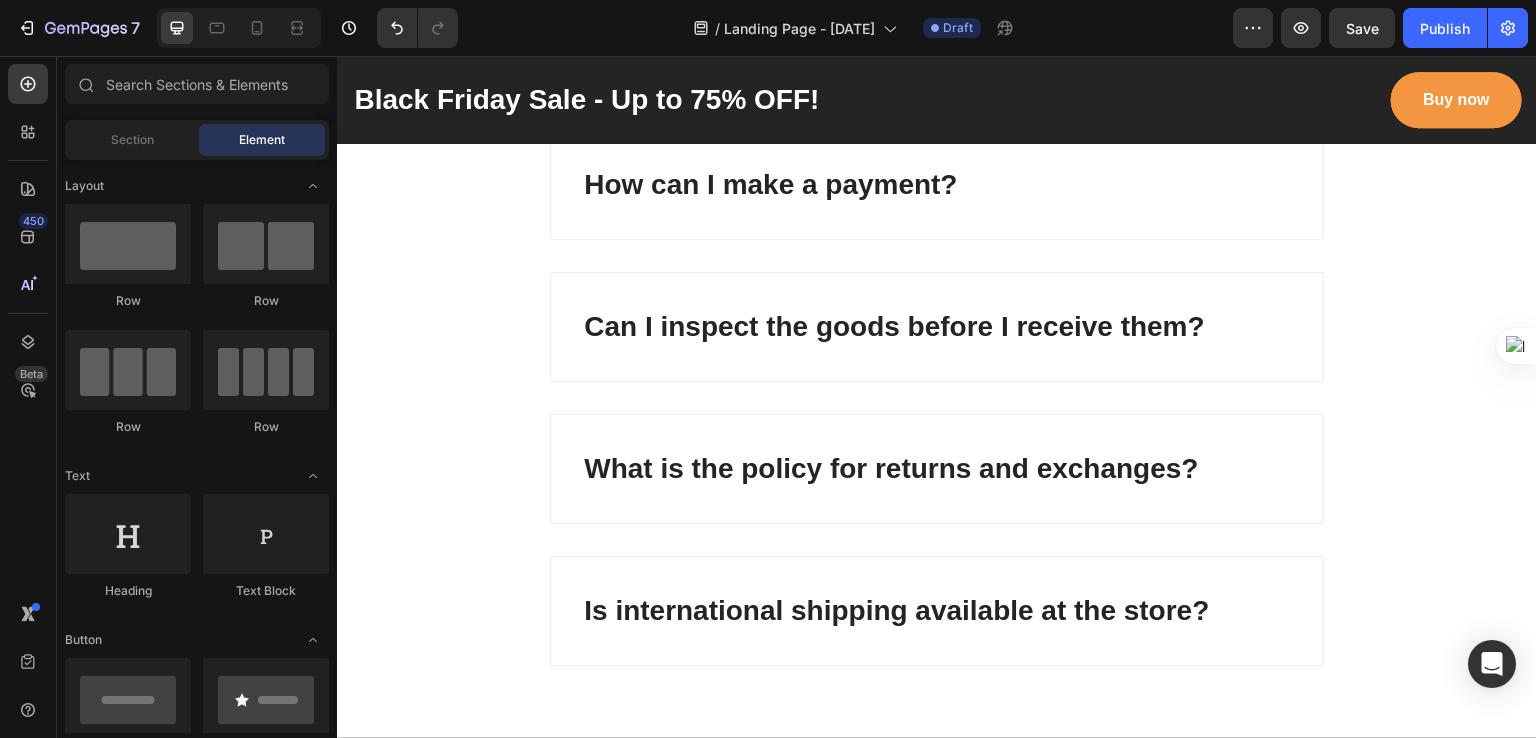 scroll, scrollTop: 9798, scrollLeft: 0, axis: vertical 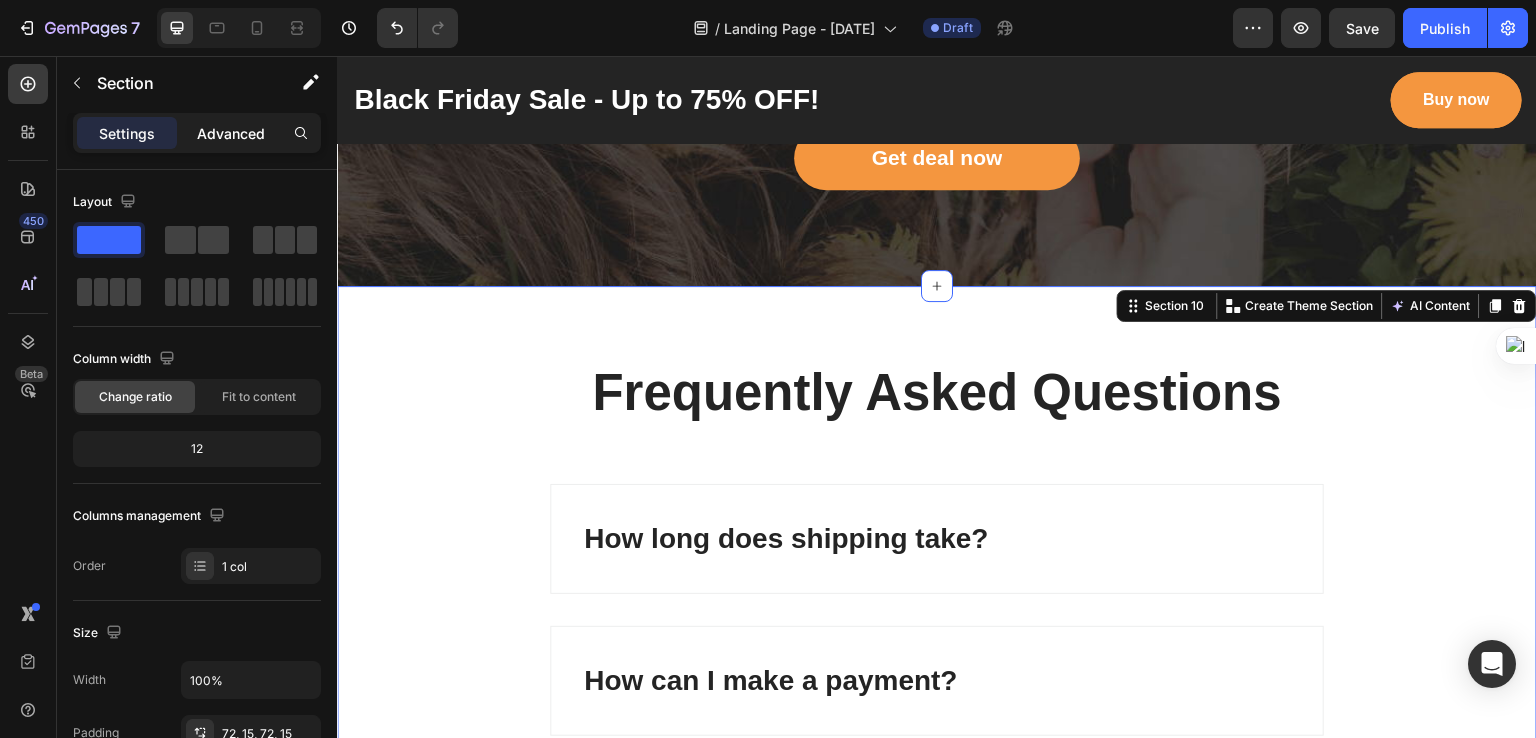 click on "Advanced" at bounding box center (231, 133) 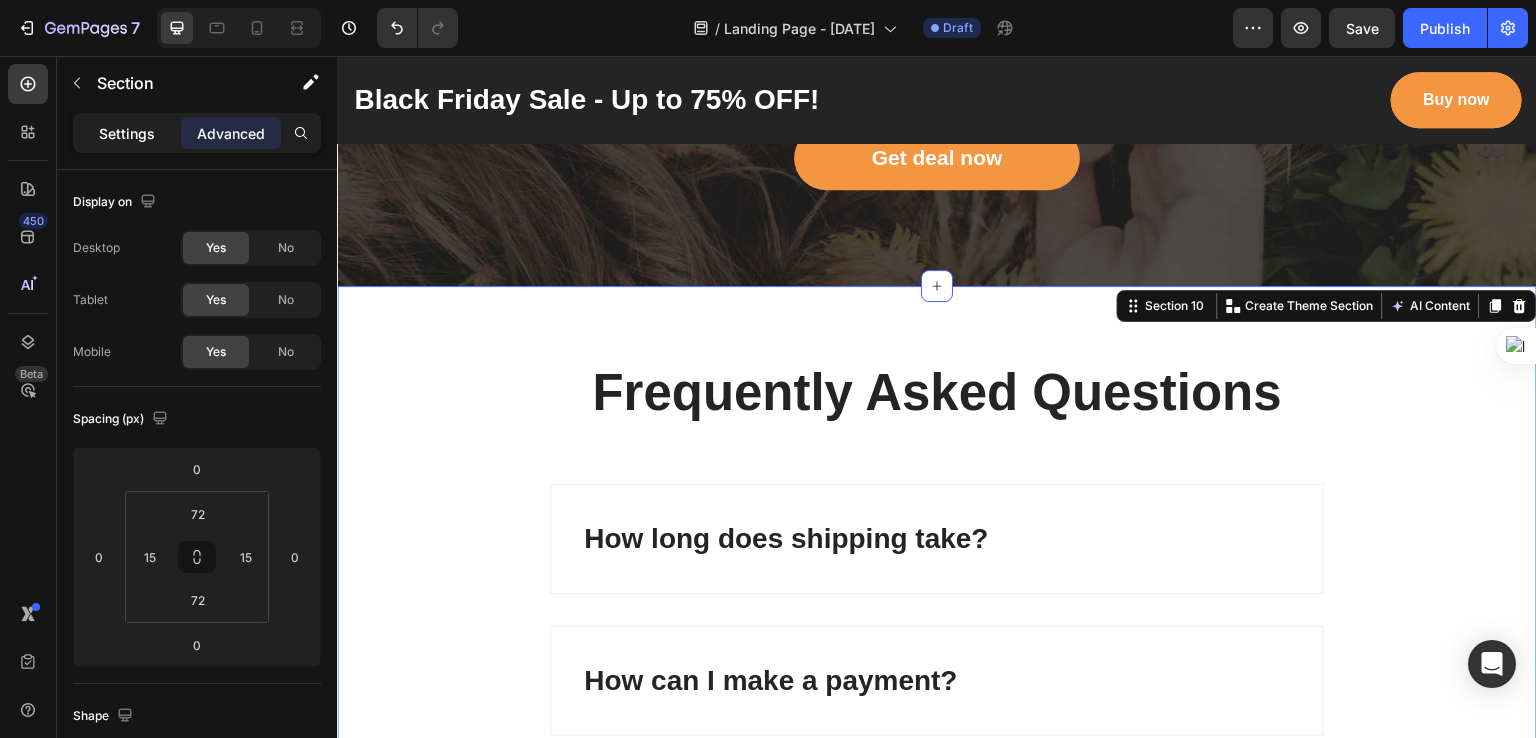 click on "Settings" 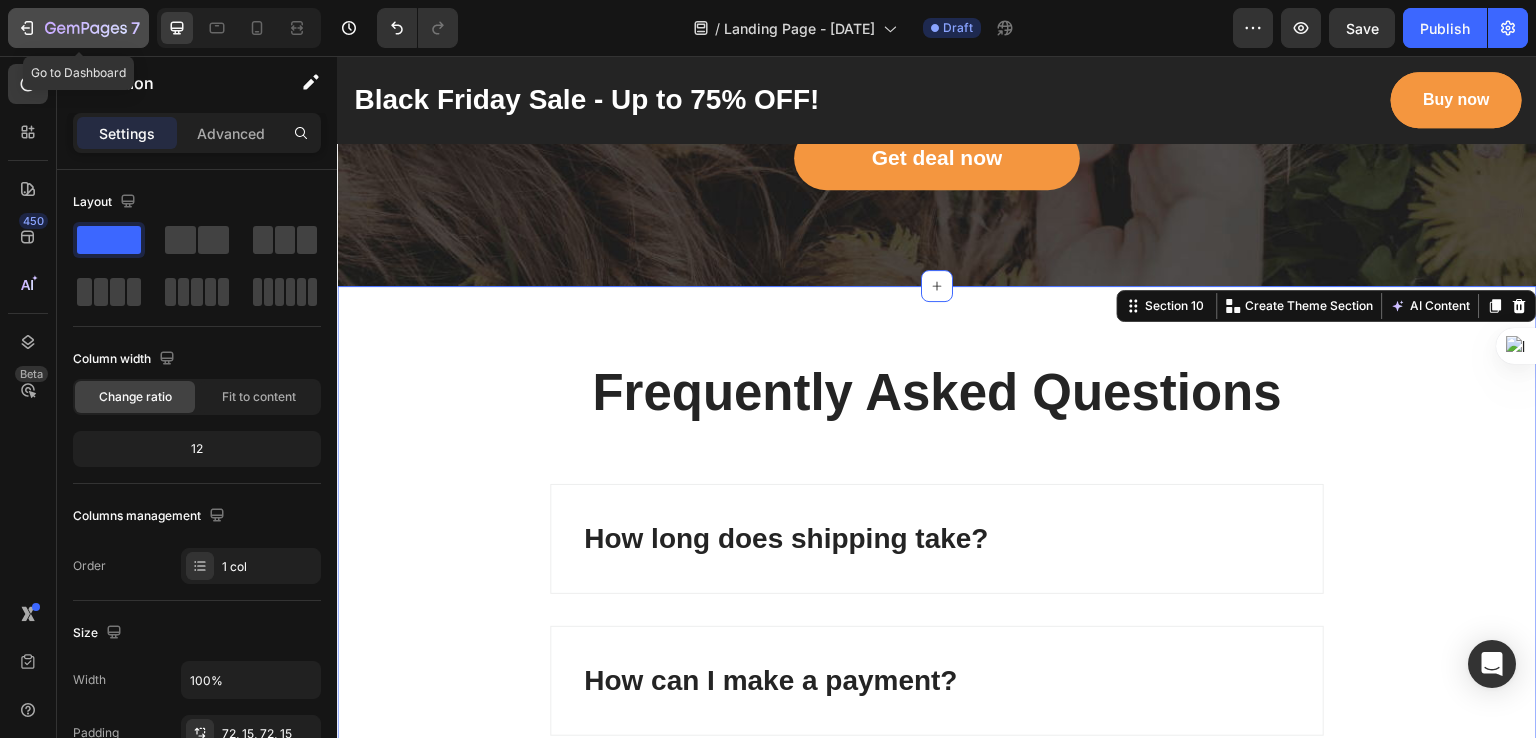 click 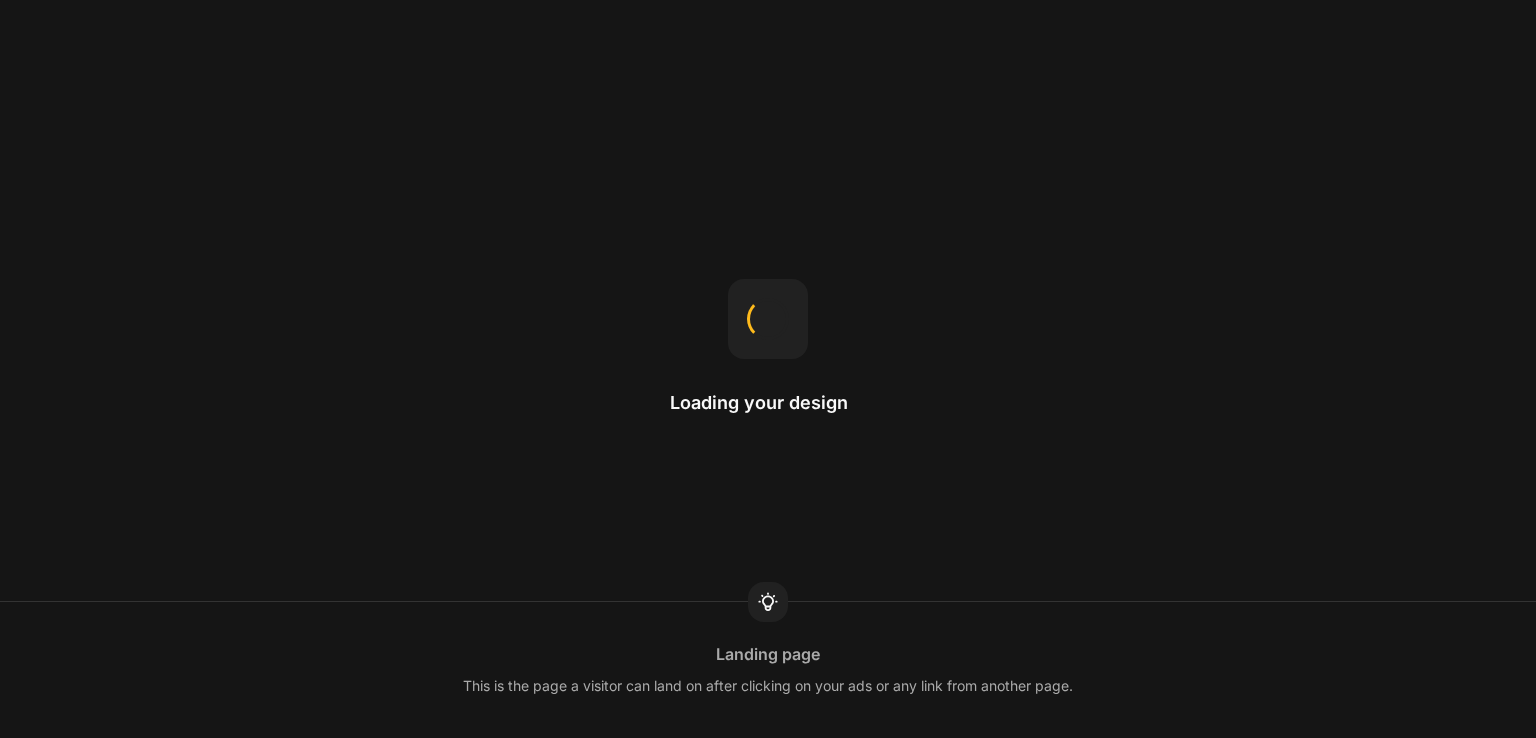 scroll, scrollTop: 0, scrollLeft: 0, axis: both 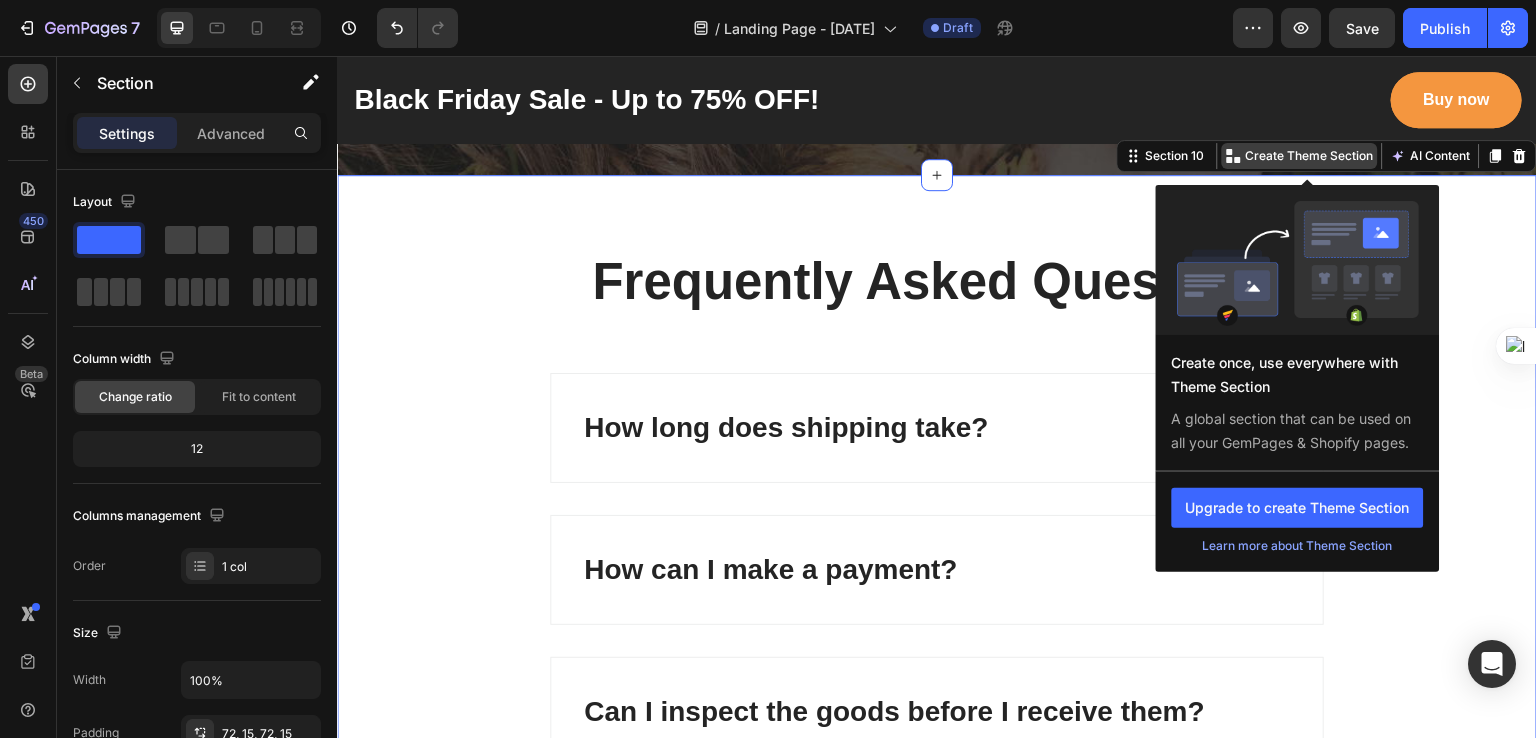click on "Create Theme Section" at bounding box center [1310, 156] 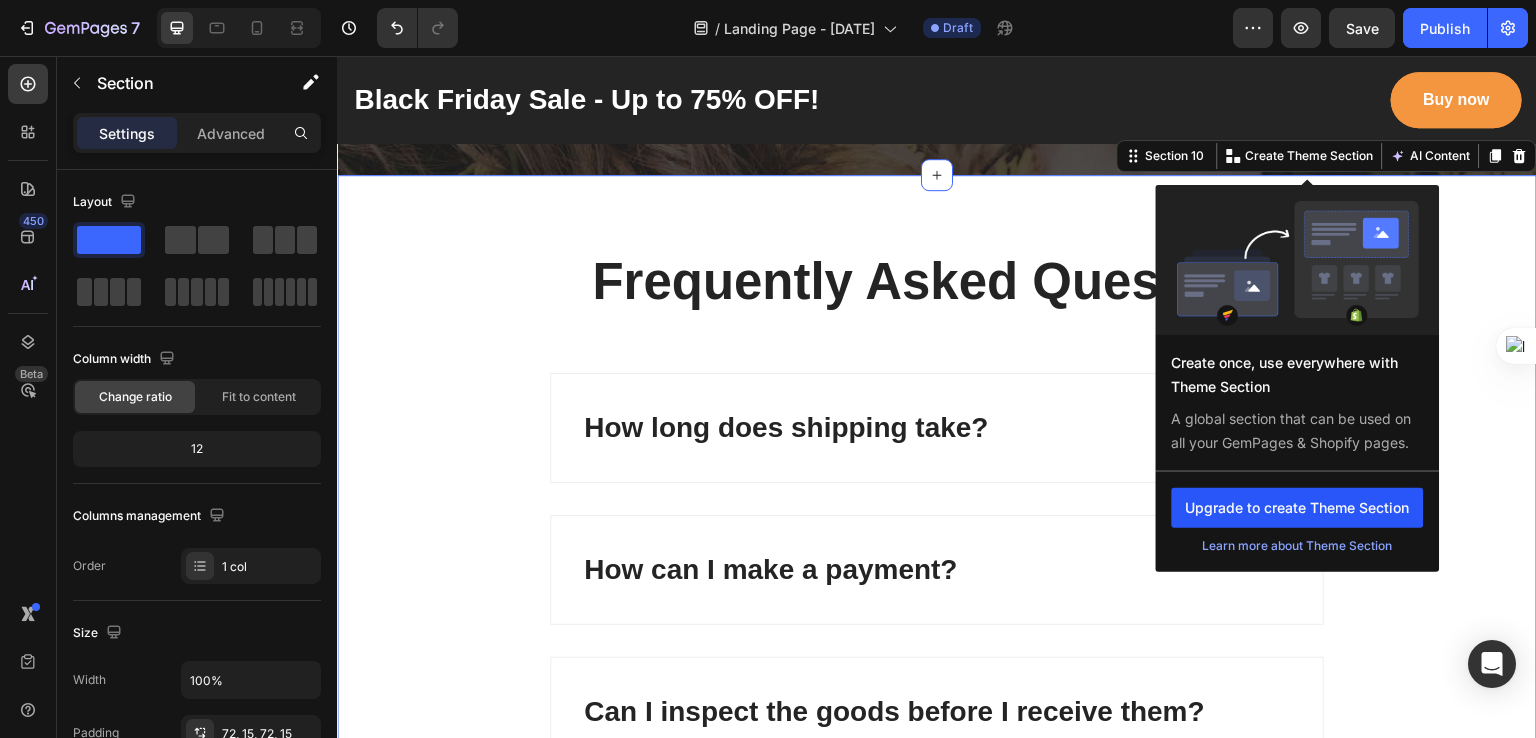 click on "Upgrade to create Theme Section" at bounding box center [1298, 508] 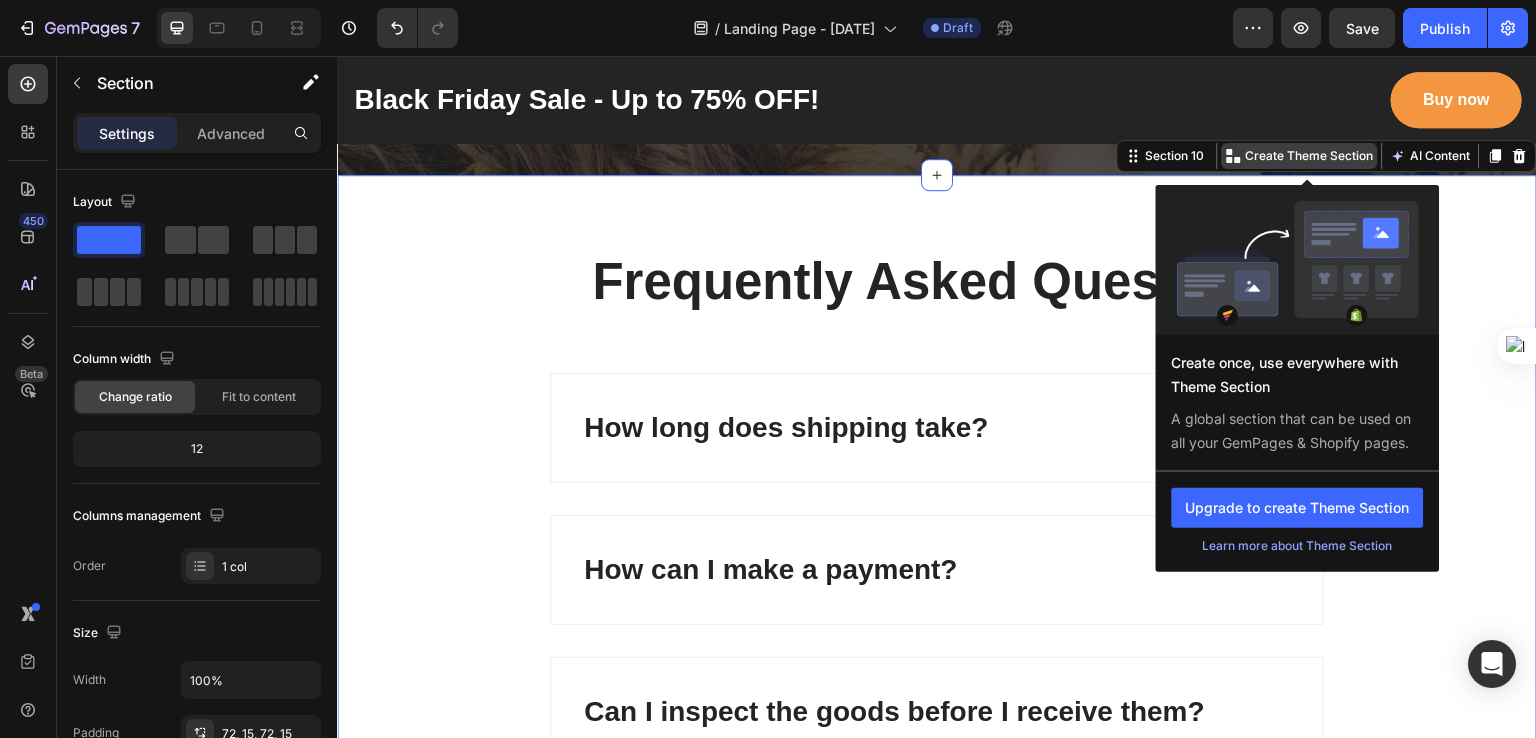 click on "Create Theme Section" at bounding box center [1310, 156] 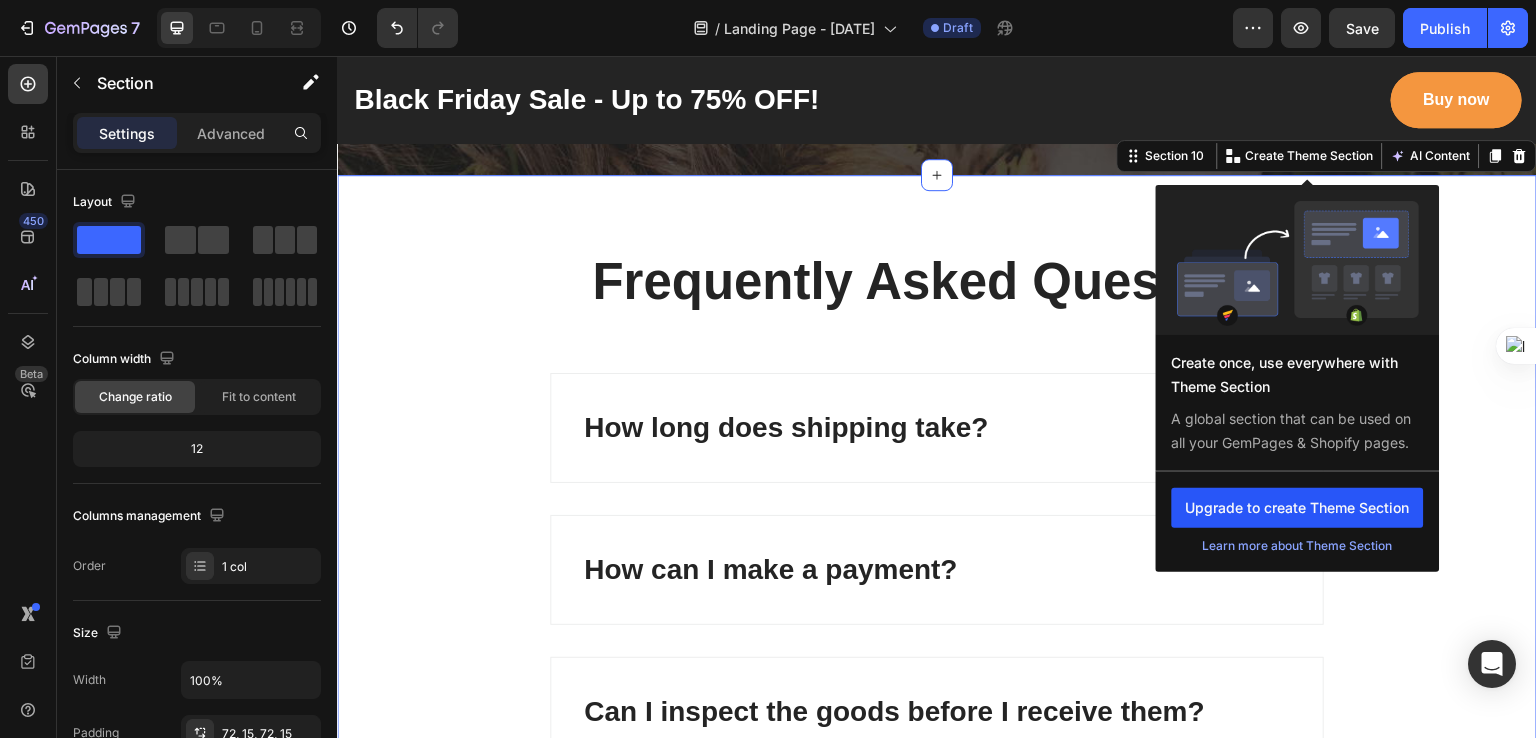 click on "Upgrade to create Theme Section" at bounding box center (1298, 508) 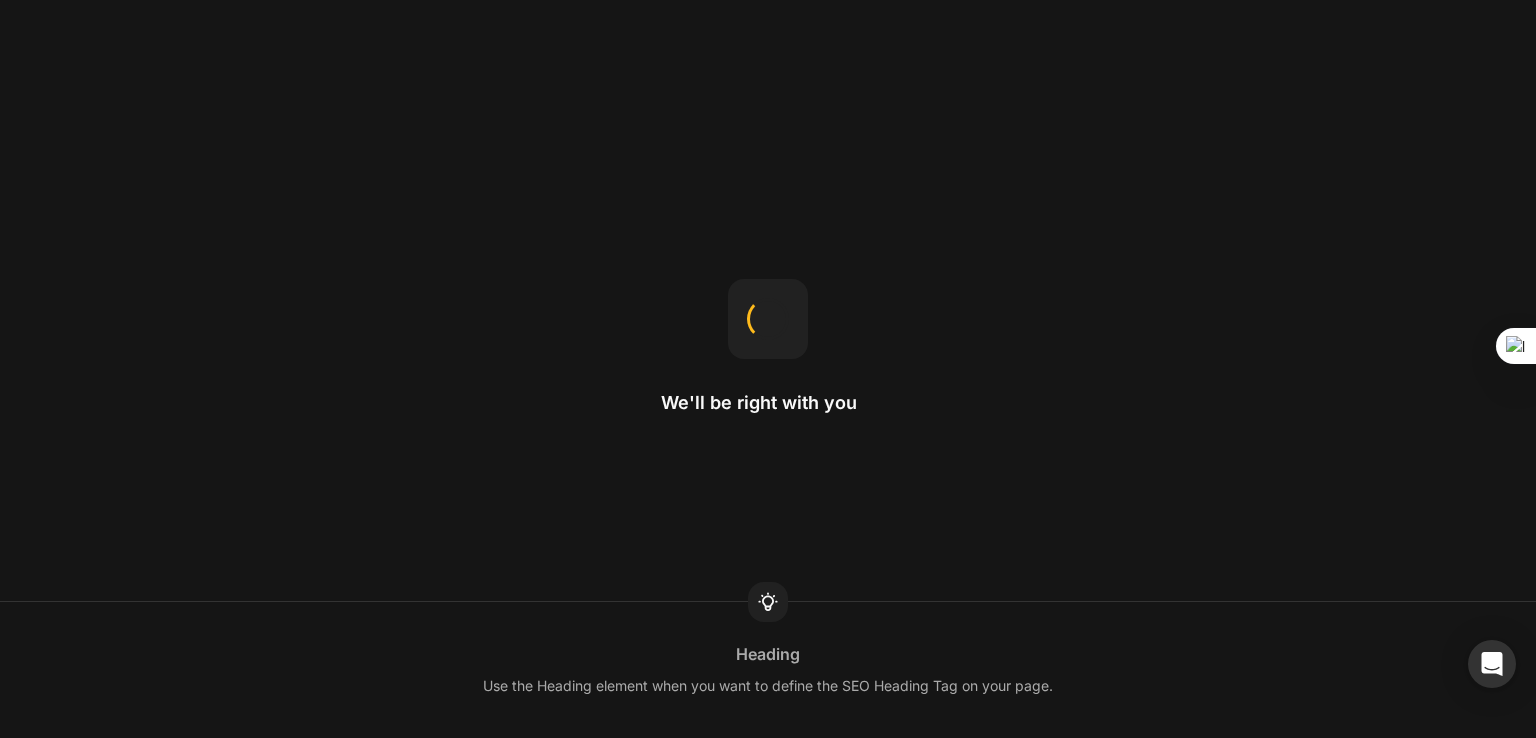 scroll, scrollTop: 0, scrollLeft: 0, axis: both 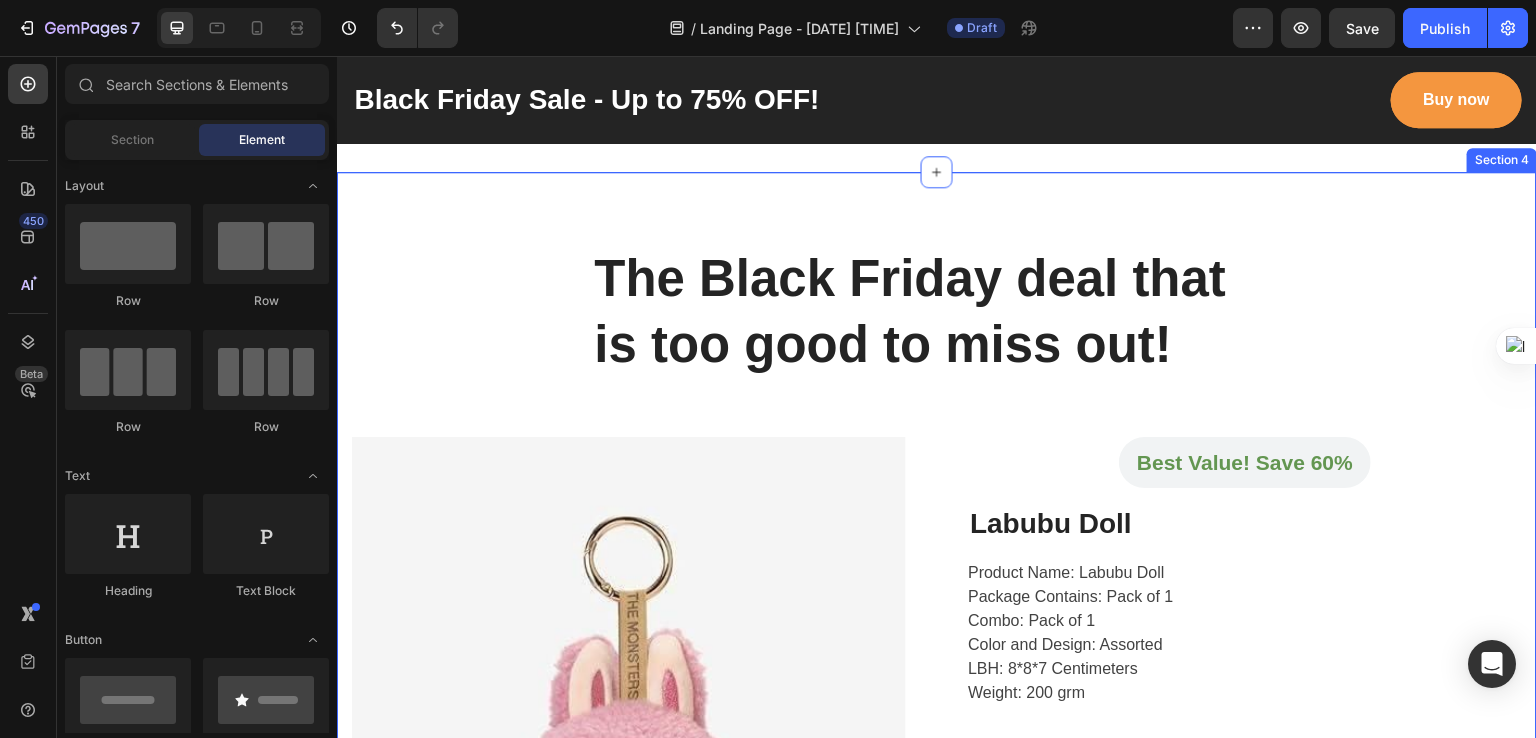 click on "The Black Friday deal that is too good to miss out! Heading Row Row Product Images Best Value! Save 60% Text block Row Labubu Doll (P) Title Product Name: Labubu Doll Package Contains: Pack of 1 Combo: Pack of 1 Color and Design: Assorted LBH: 8*8*7 Centimeters Weight: 200 grm The mischievous but kind-hearted monster doll that has taken the globe by storm!   (P) Description Rs. 799.00 (P) Price (P) Price No compare price (P) Price This Offer Ends In Text block                Title Line 00 Days 16 Hrs 00 Mins 57 Secs CountDown Timer Row In the combo Bond Smoother Shampoo Bond Moisture Conditioner Bond Hair Growth Serum Kristin ESS Hair Oil Sephora Hair Spa Cream Text block Quantity Text block
1
Product Quantity Row Get combo now (P) Cart Button Product Section 4" at bounding box center (937, 2366) 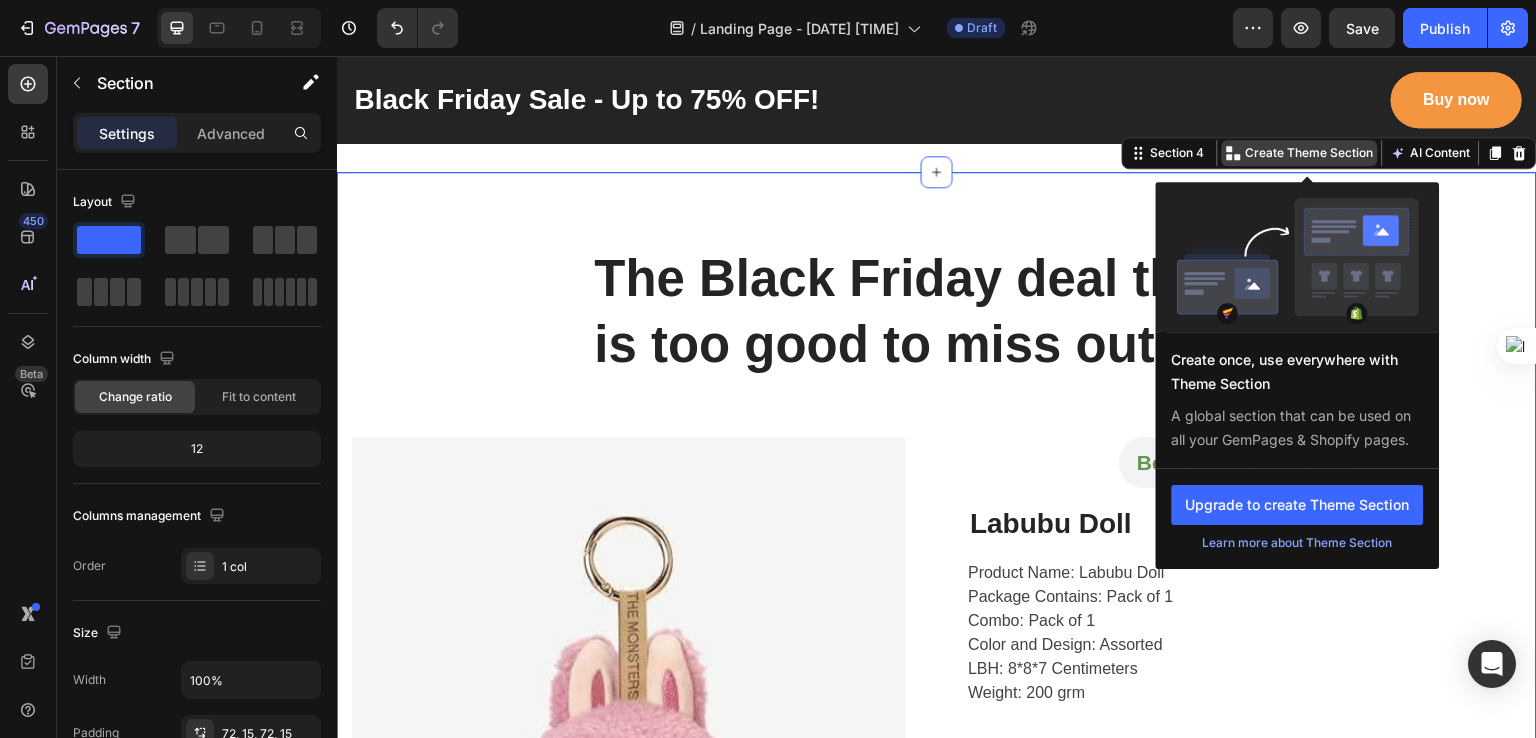 click on "Create Theme Section" at bounding box center [1310, 153] 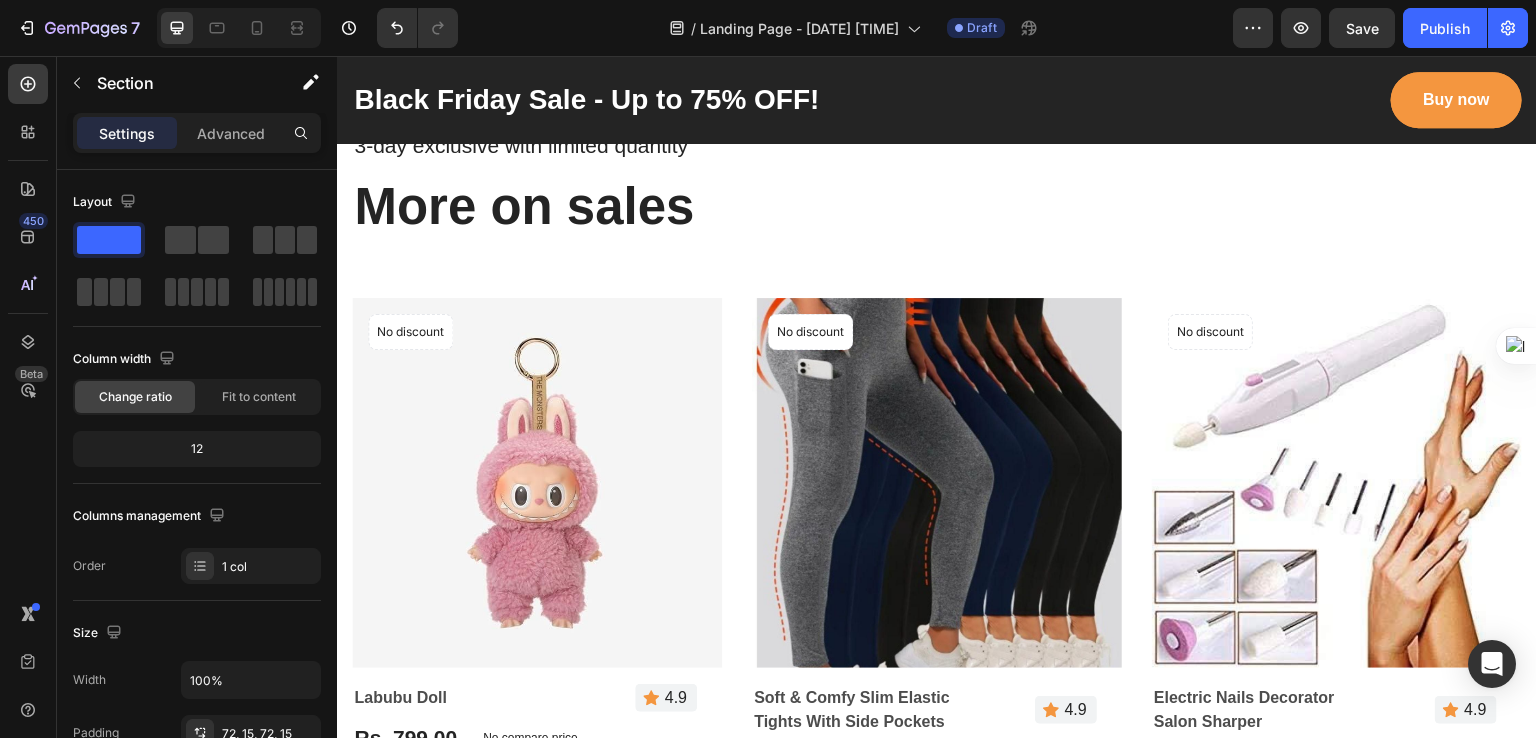 scroll, scrollTop: 5232, scrollLeft: 0, axis: vertical 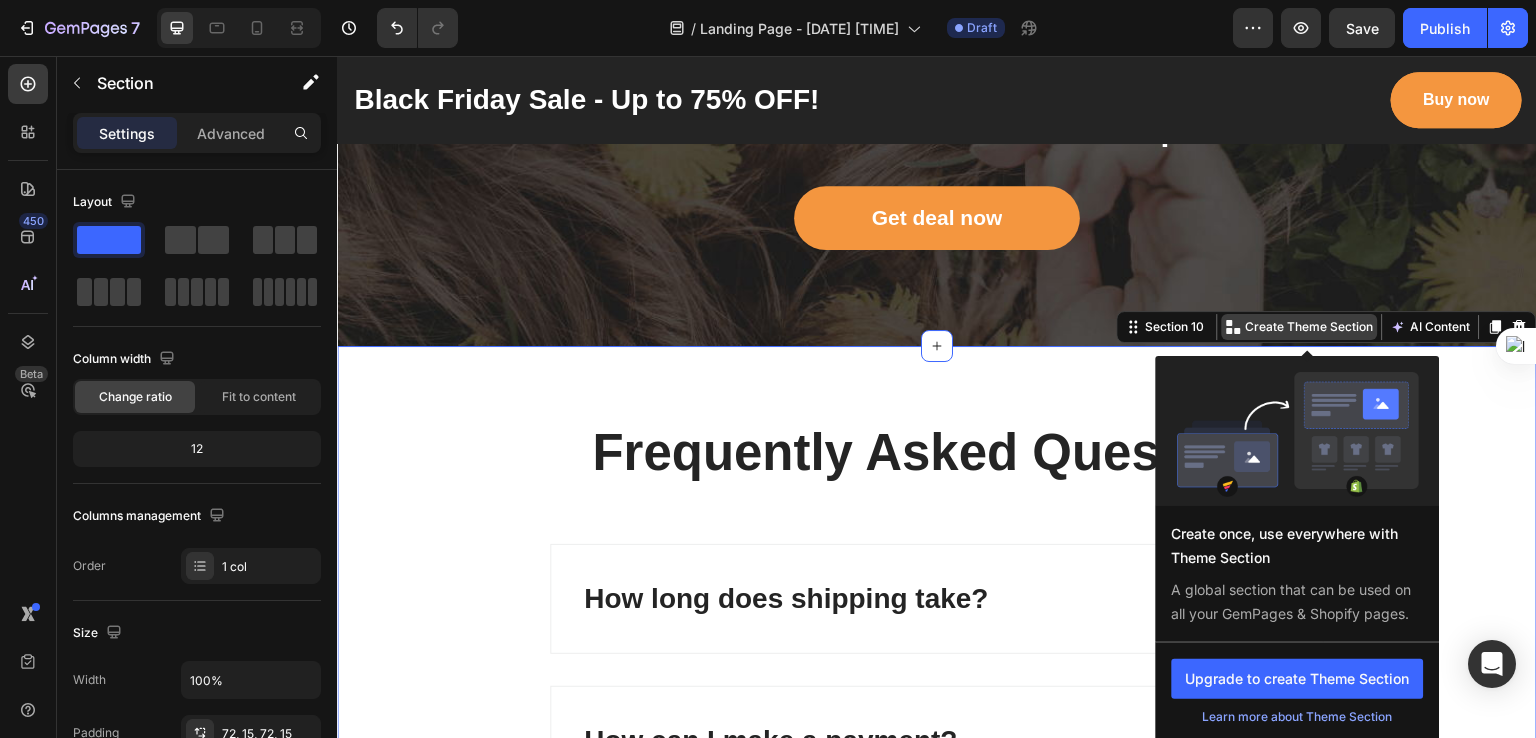 click on "Create Theme Section" at bounding box center (1310, 327) 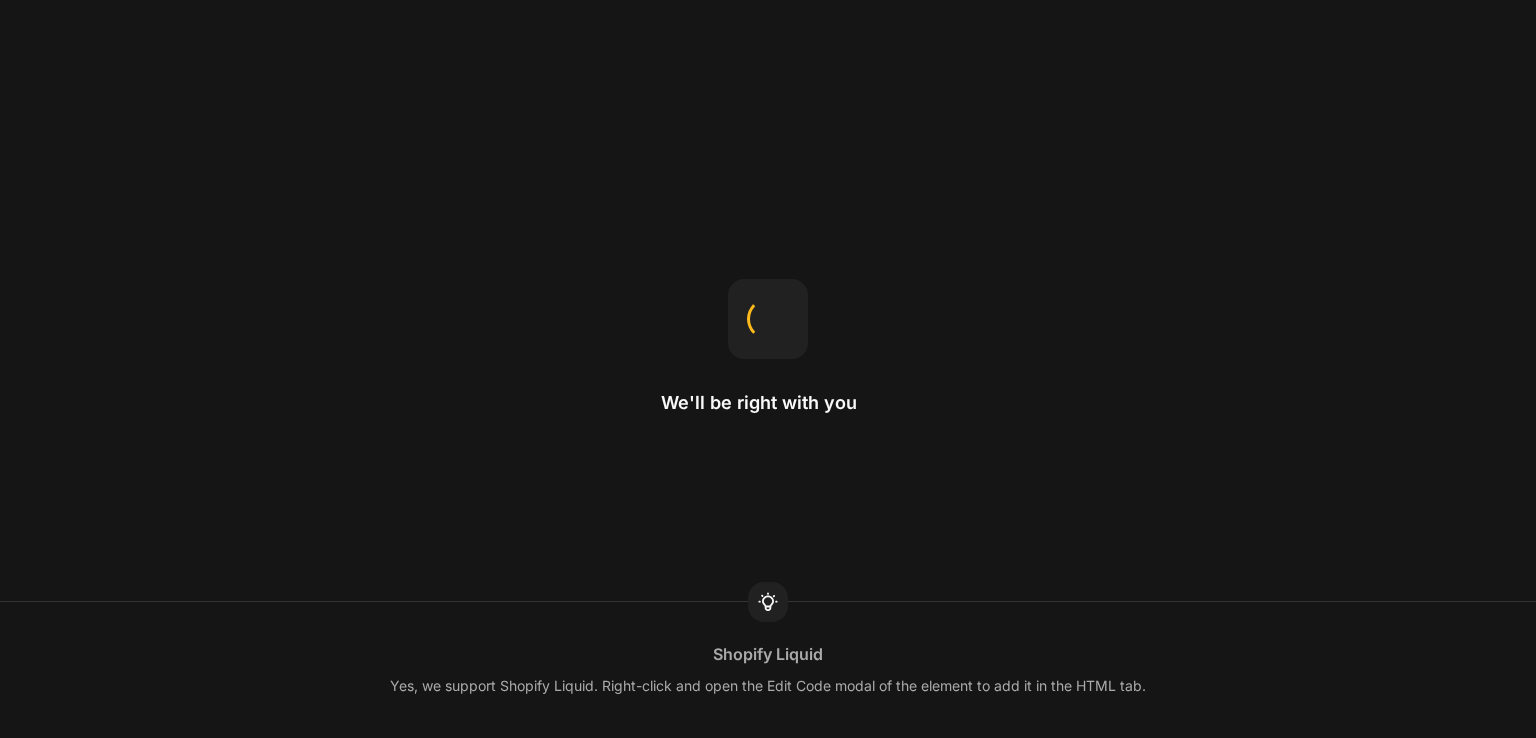 scroll, scrollTop: 0, scrollLeft: 0, axis: both 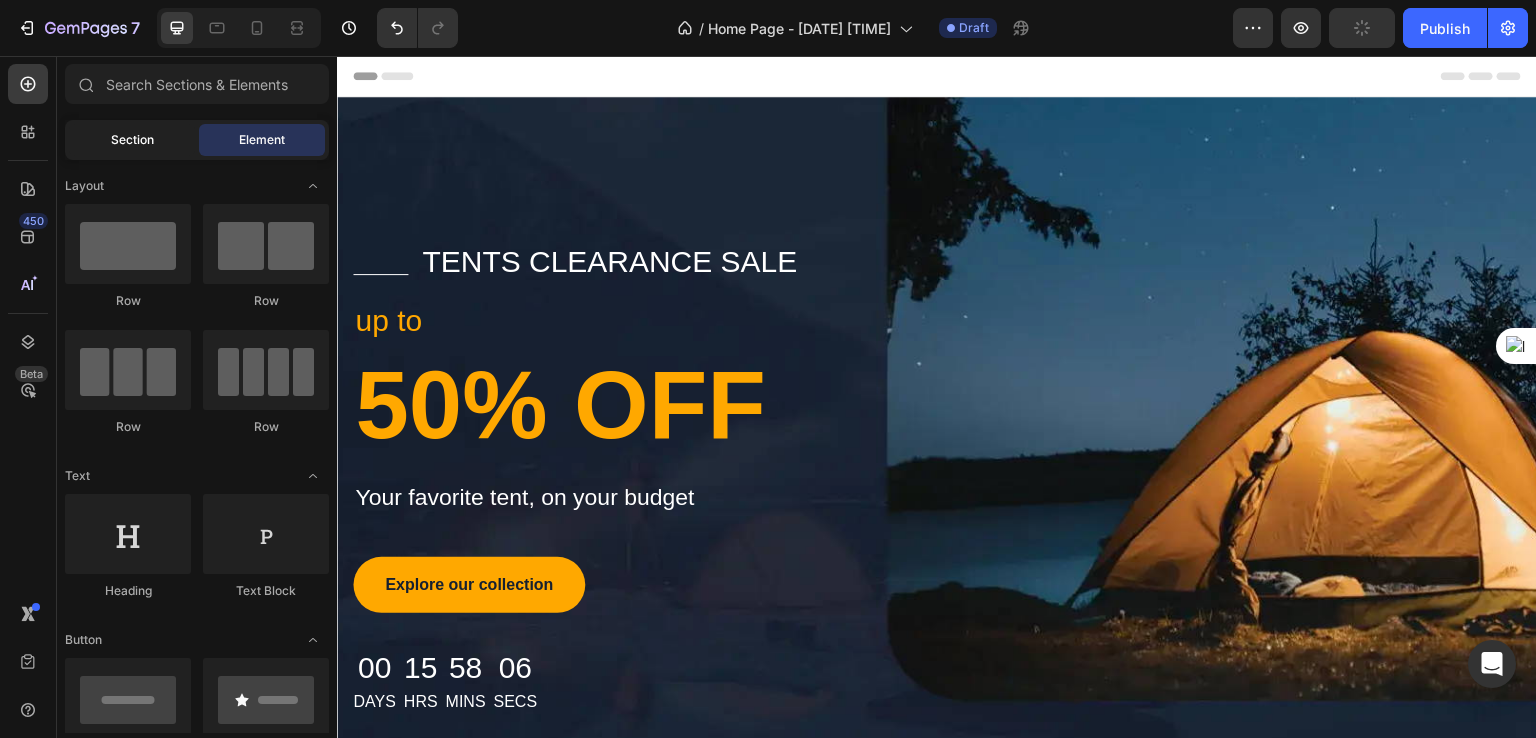click on "Section" at bounding box center (132, 140) 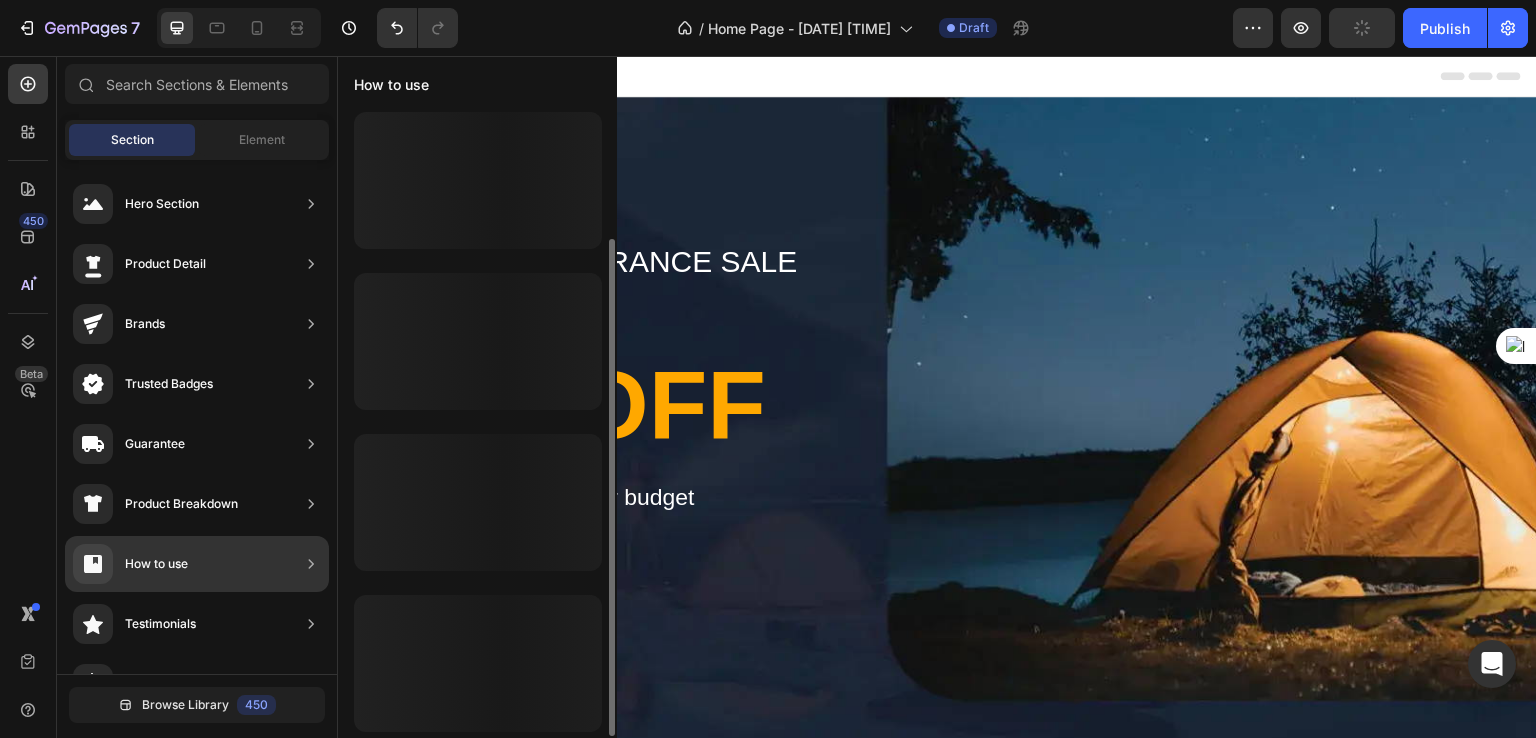 scroll, scrollTop: 4, scrollLeft: 0, axis: vertical 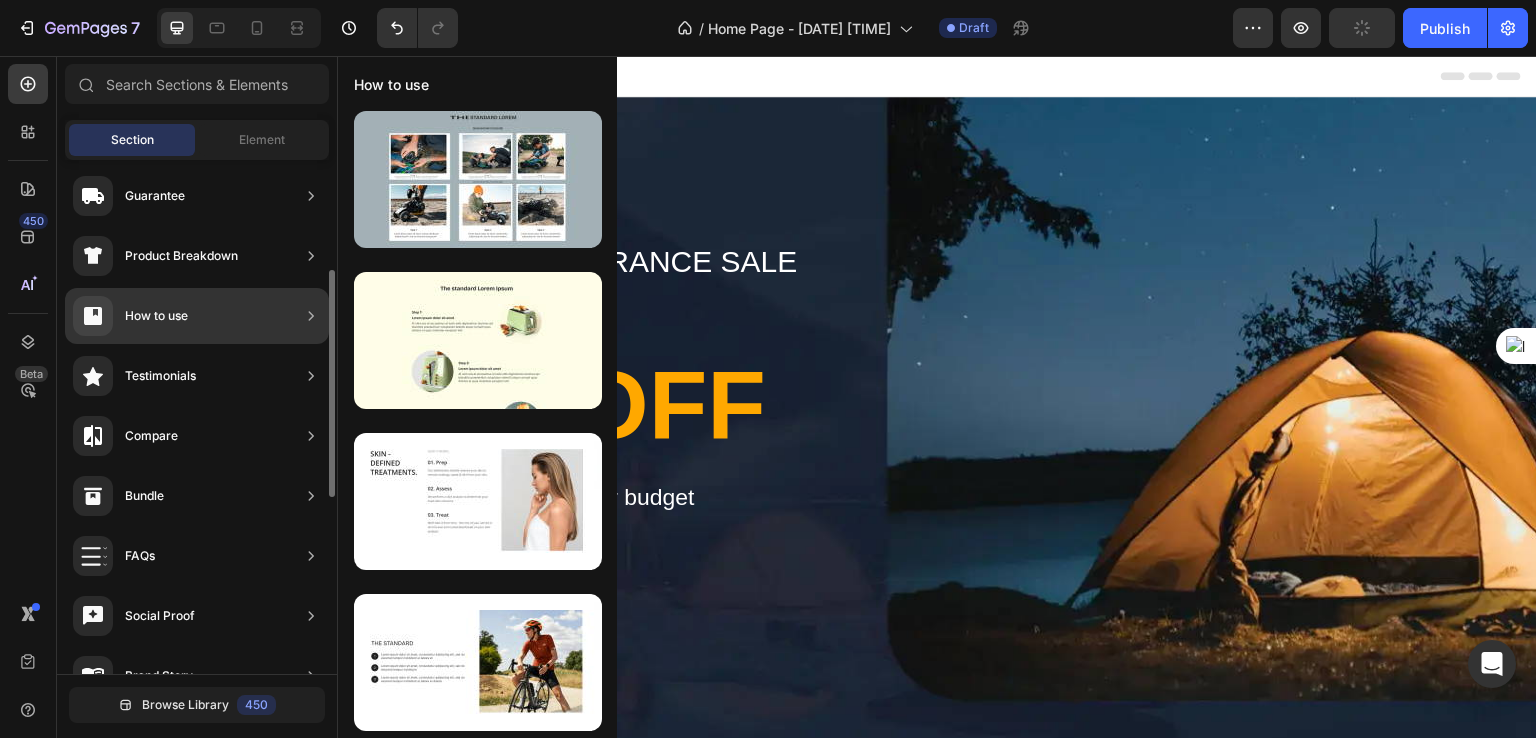 click on "FAQs" 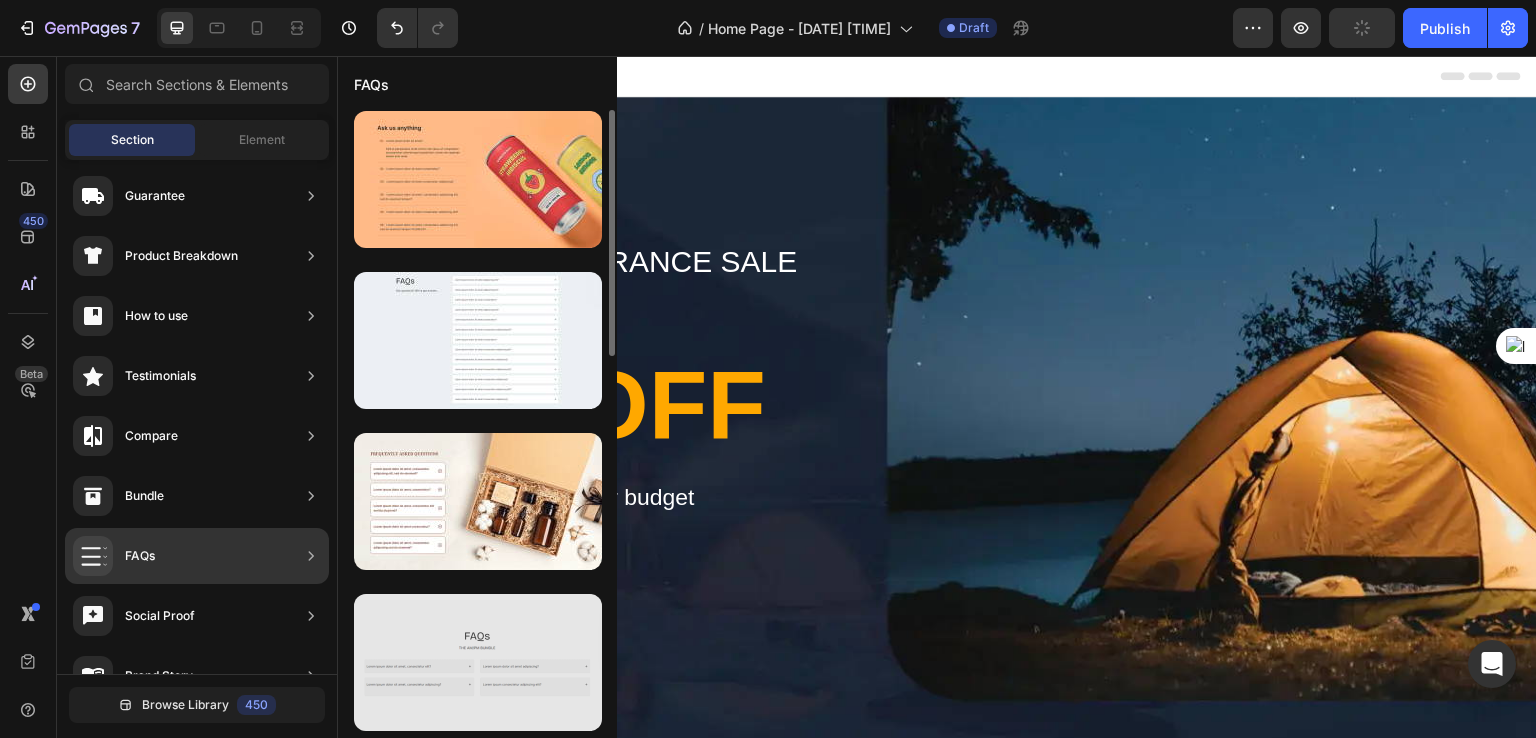 click at bounding box center [478, 662] 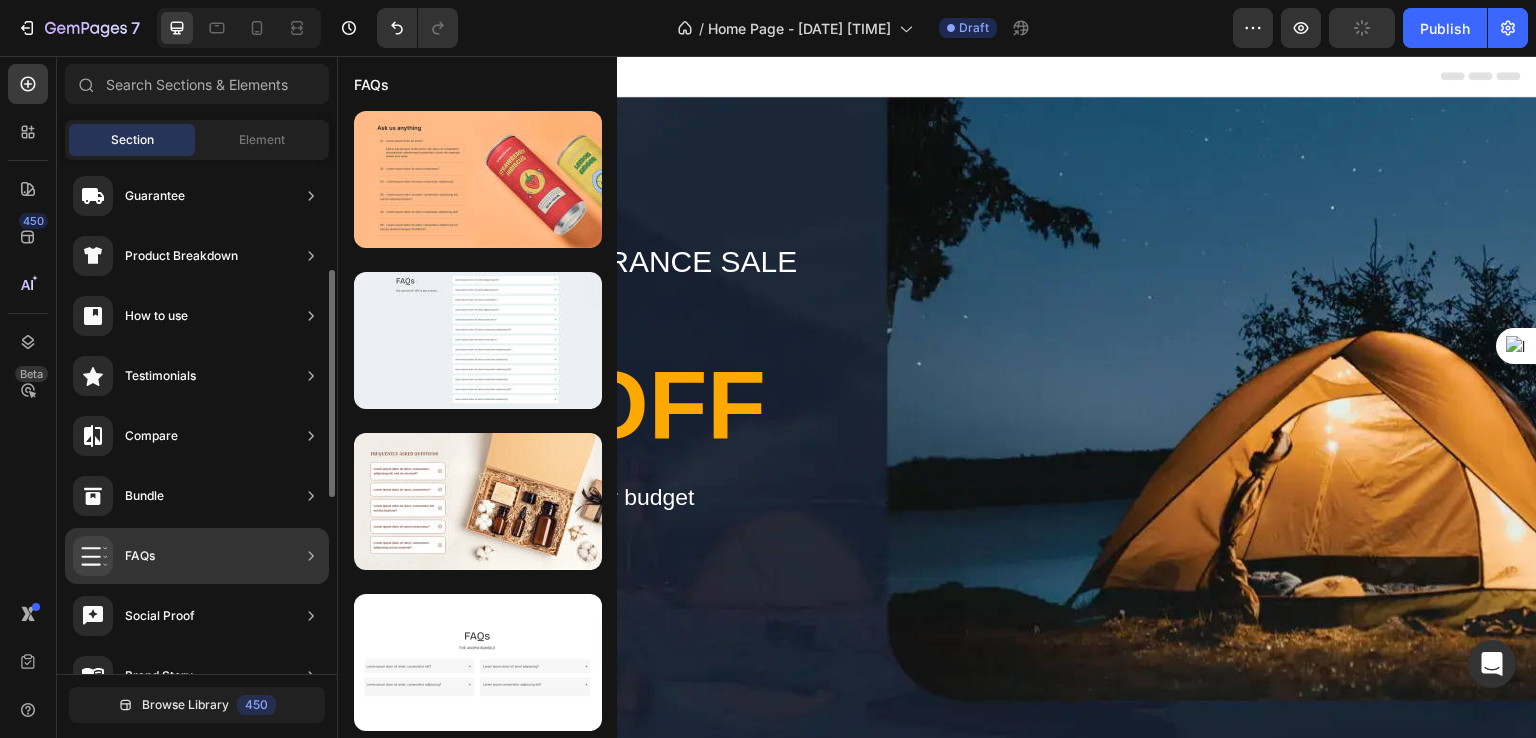 click 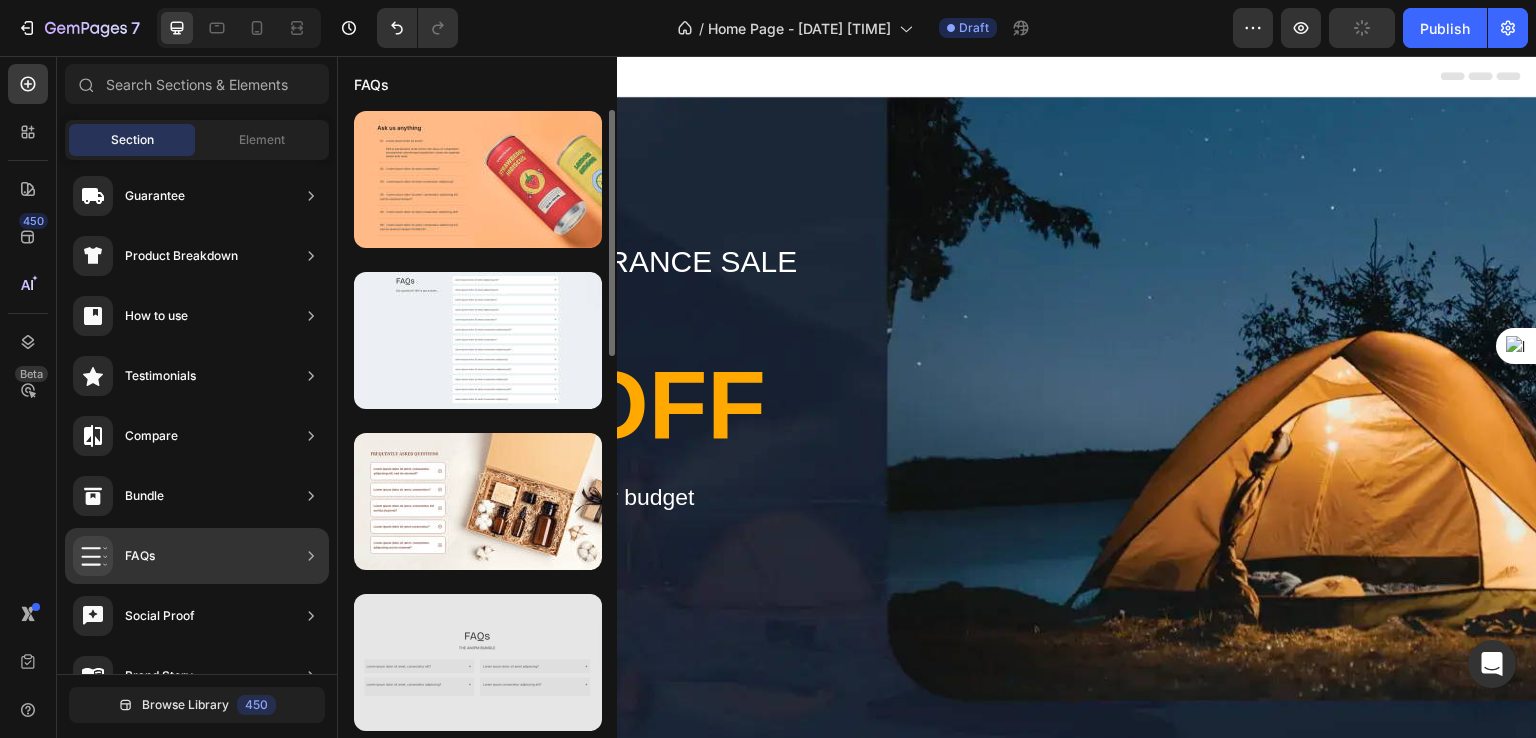 click at bounding box center (478, 662) 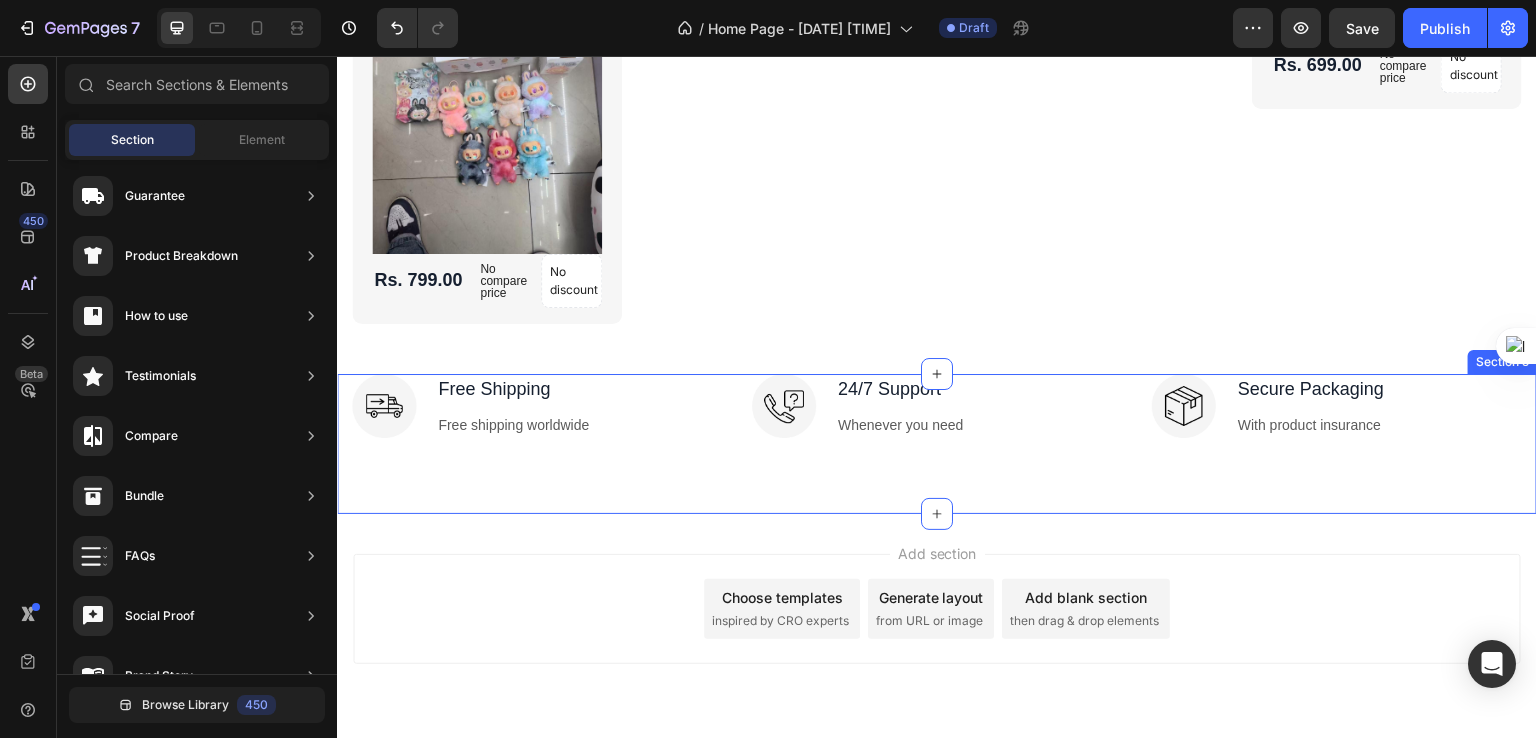 scroll, scrollTop: 5463, scrollLeft: 0, axis: vertical 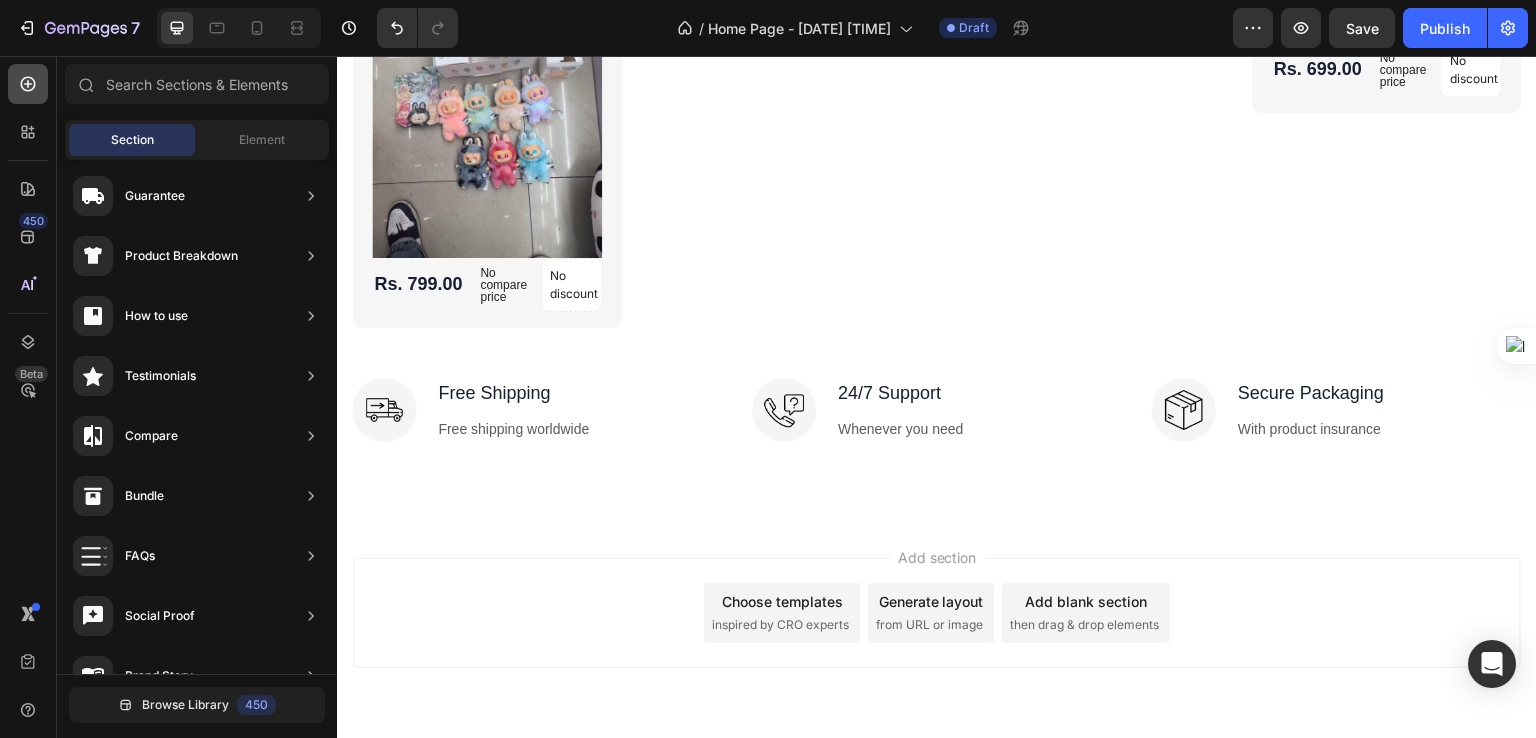 click 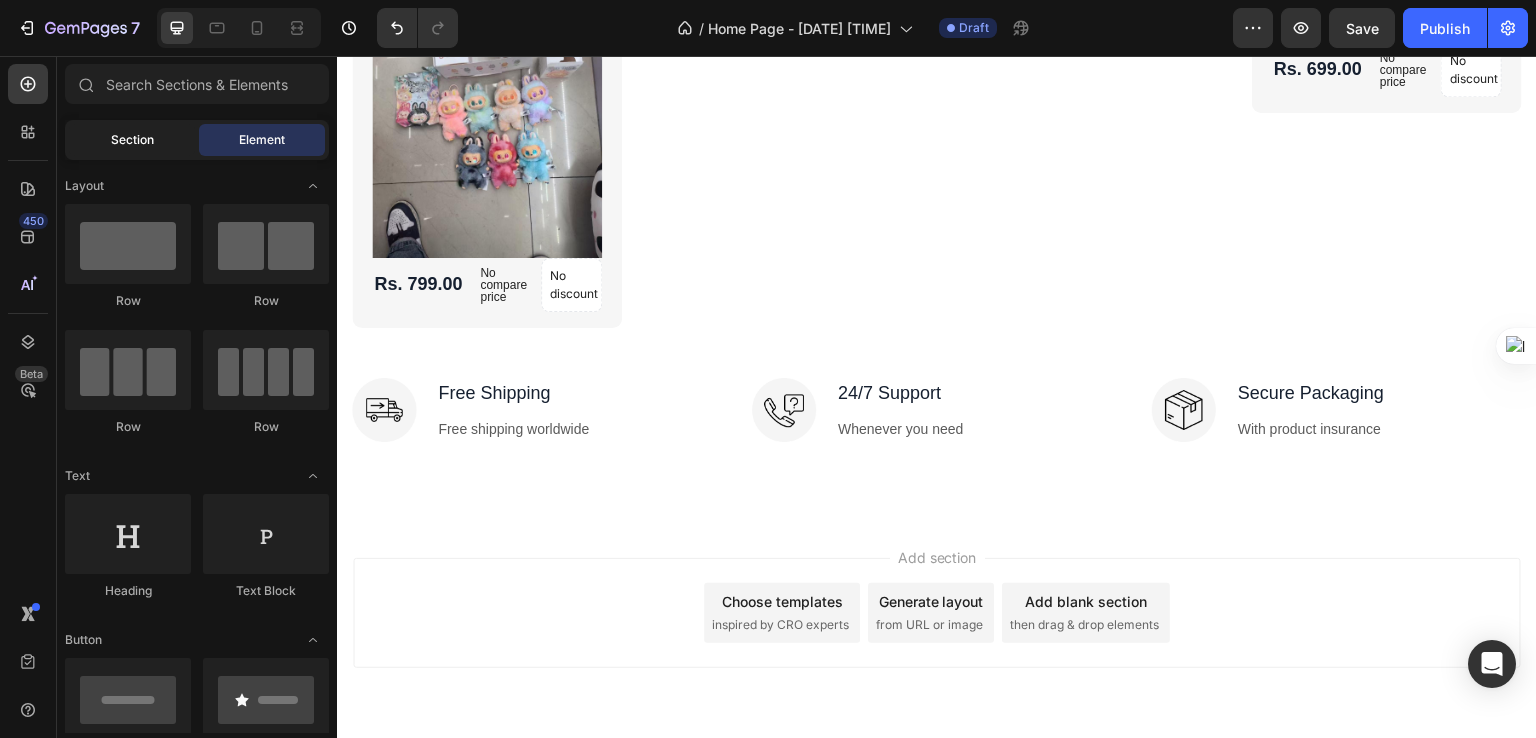 click on "Section" at bounding box center (132, 140) 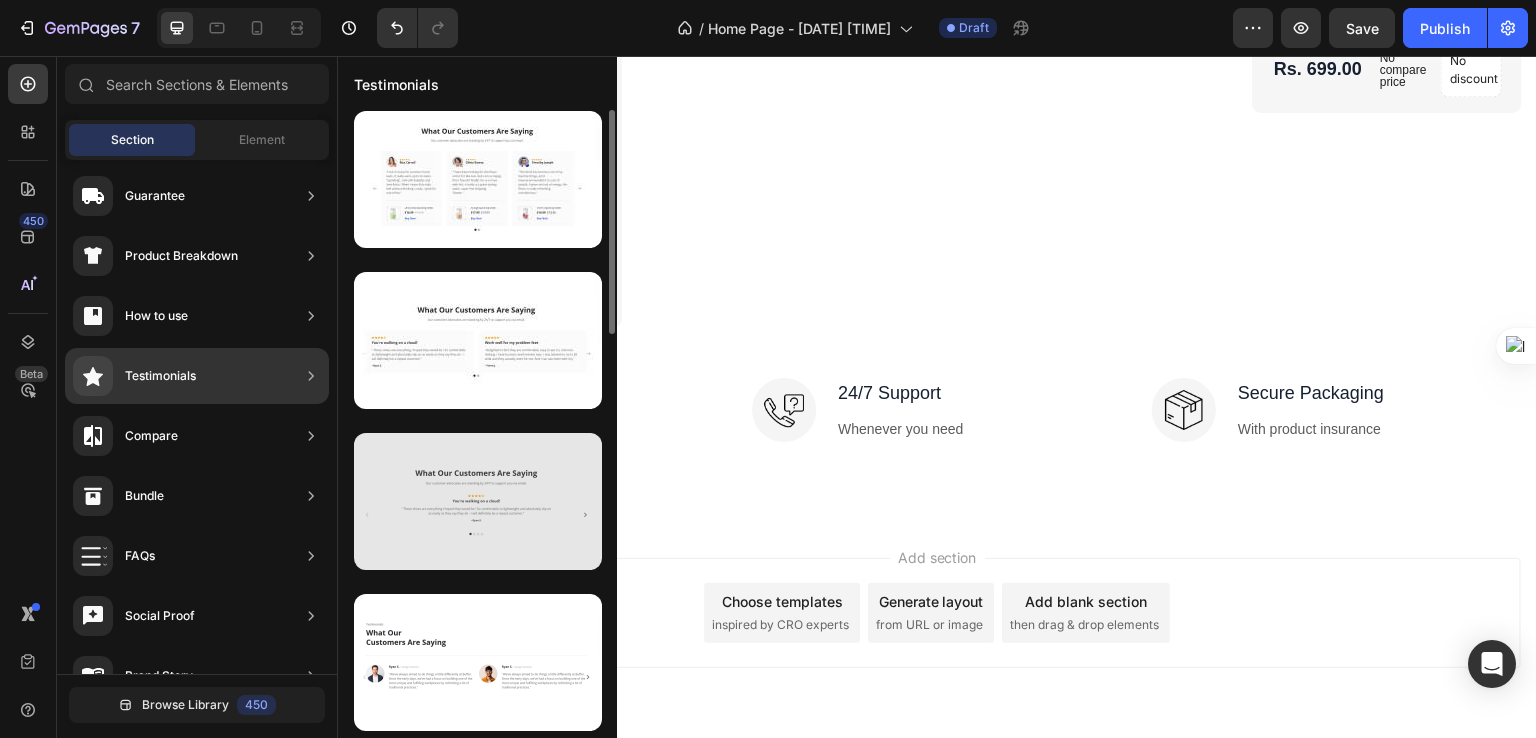 click at bounding box center (478, 501) 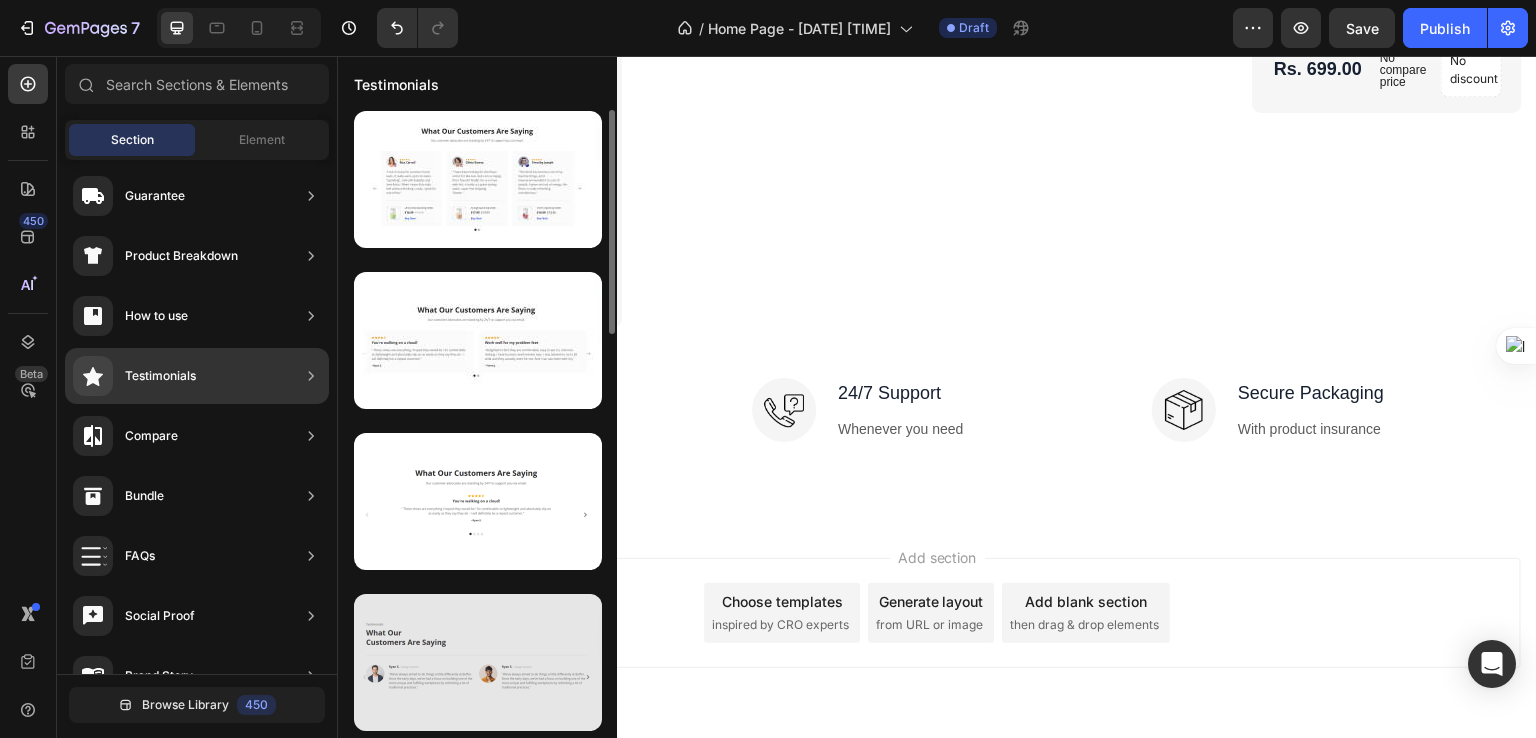 click at bounding box center [478, 662] 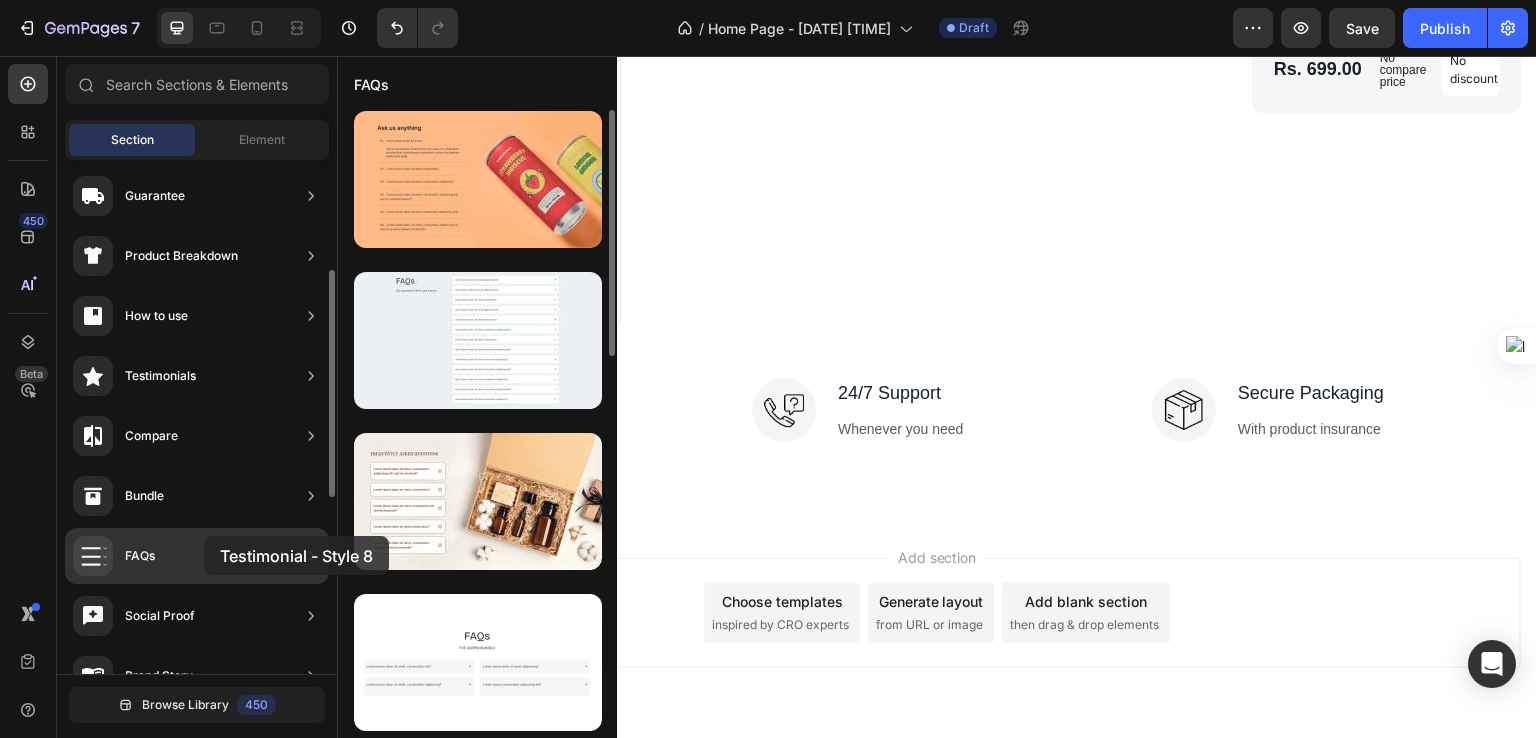 drag, startPoint x: 499, startPoint y: 653, endPoint x: 204, endPoint y: 536, distance: 317.3547 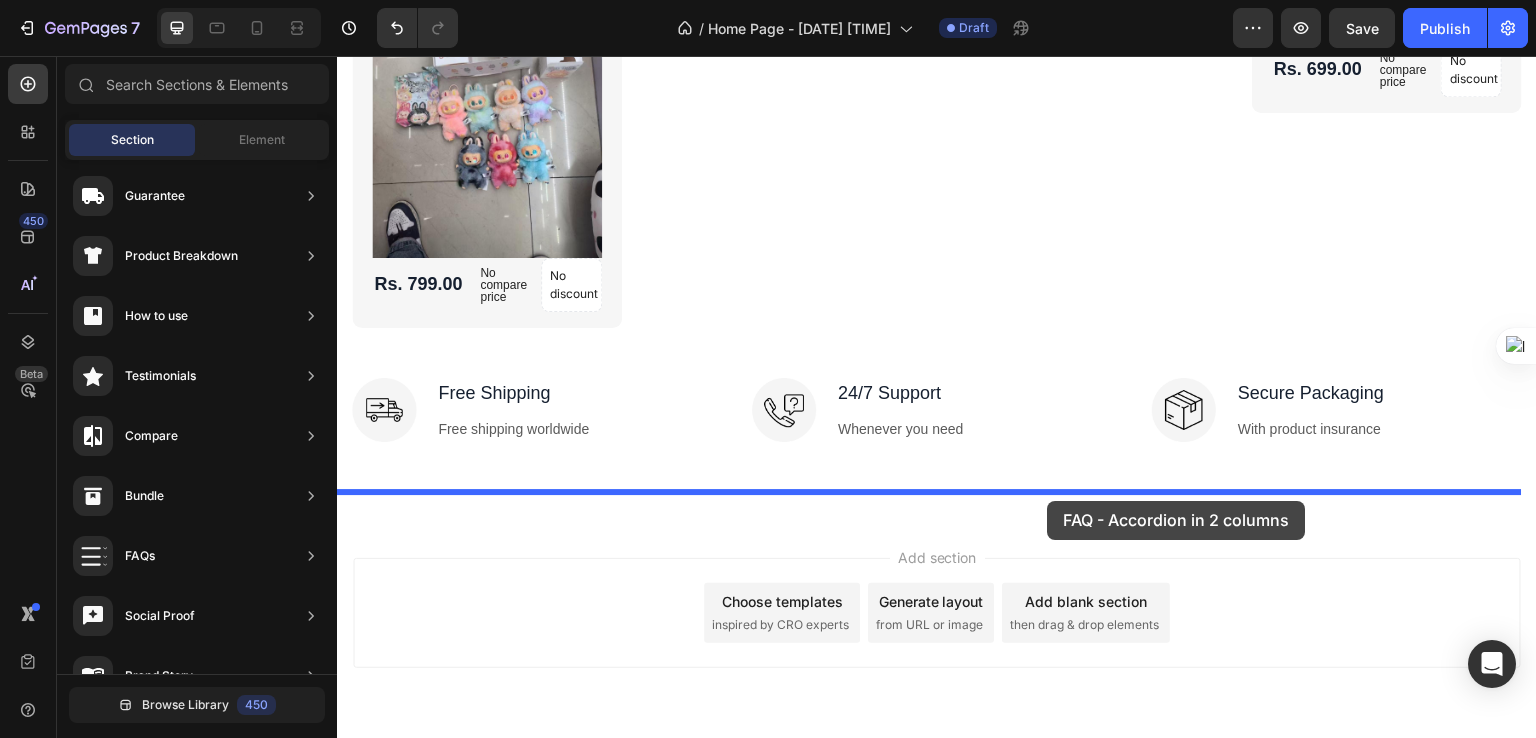 drag, startPoint x: 832, startPoint y: 722, endPoint x: 1049, endPoint y: 510, distance: 303.36942 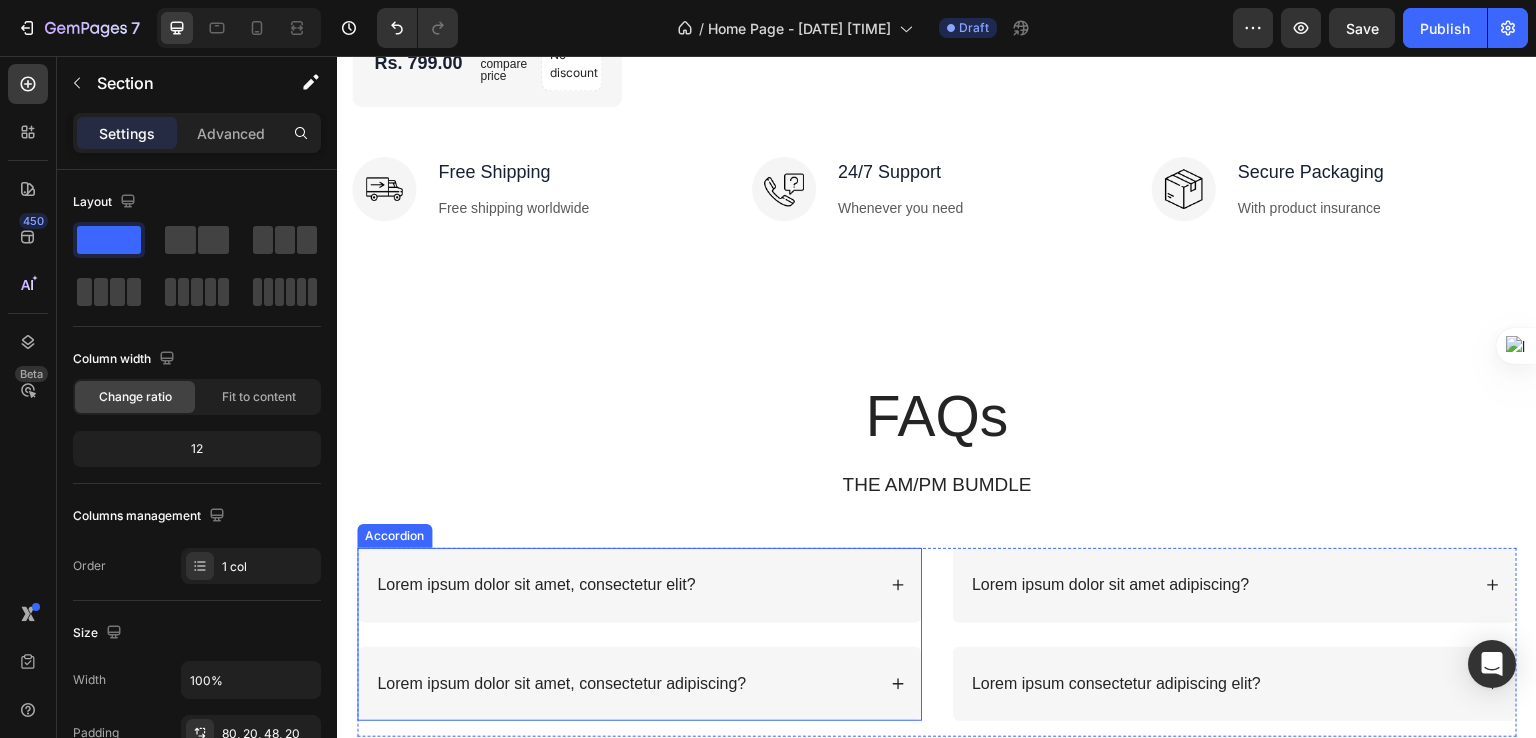 scroll, scrollTop: 5685, scrollLeft: 0, axis: vertical 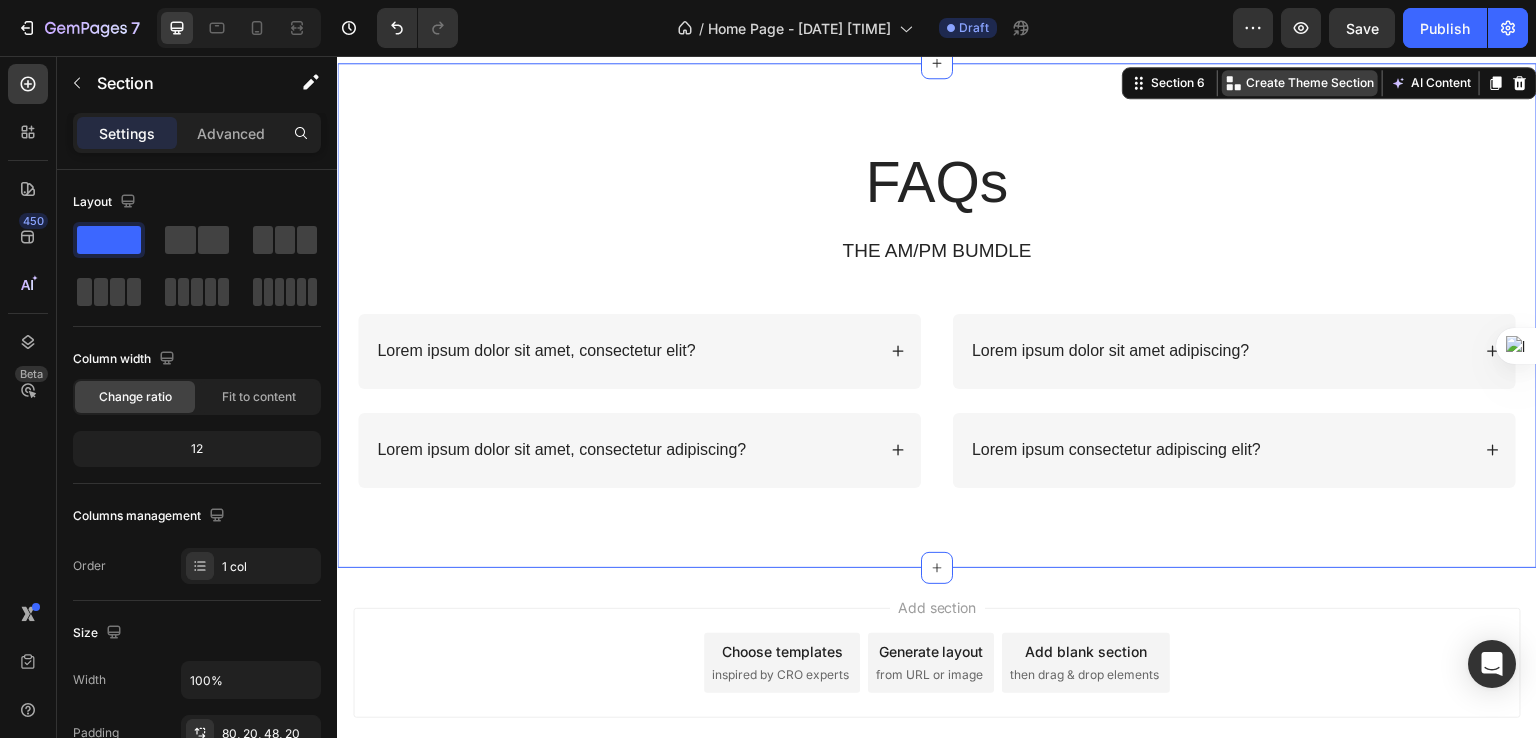 click on "Create Theme Section" at bounding box center (1310, 83) 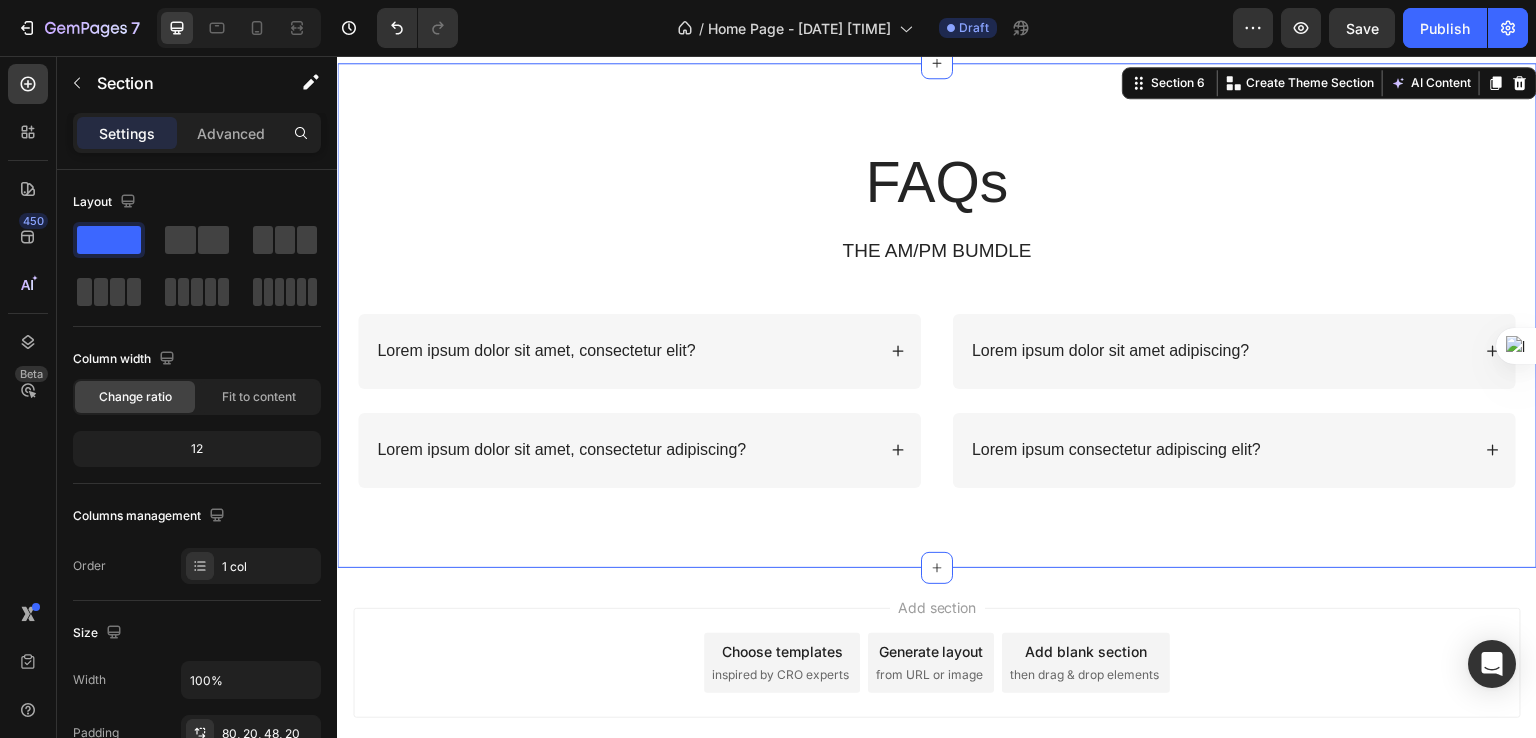 click on "Settings" at bounding box center [127, 133] 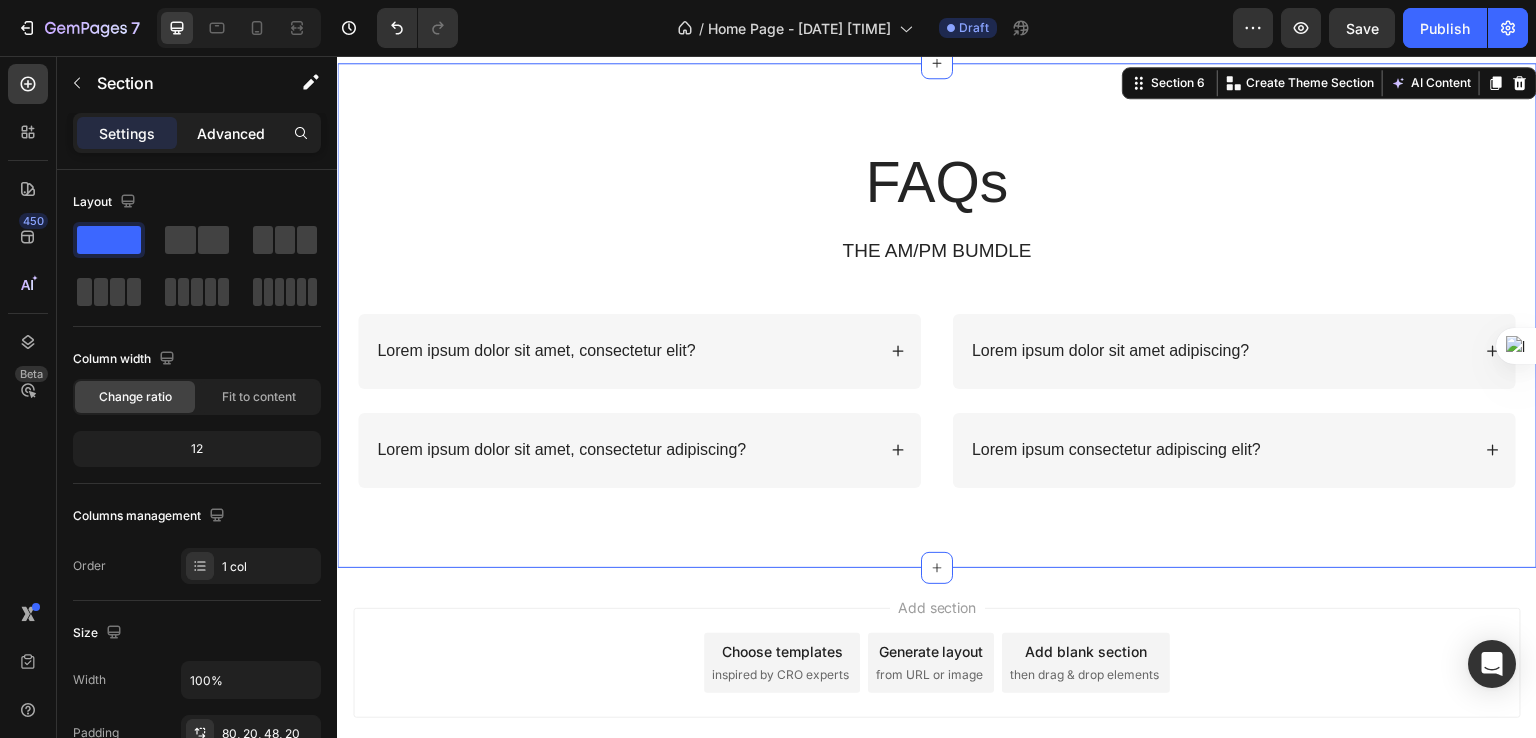 click on "Advanced" at bounding box center [231, 133] 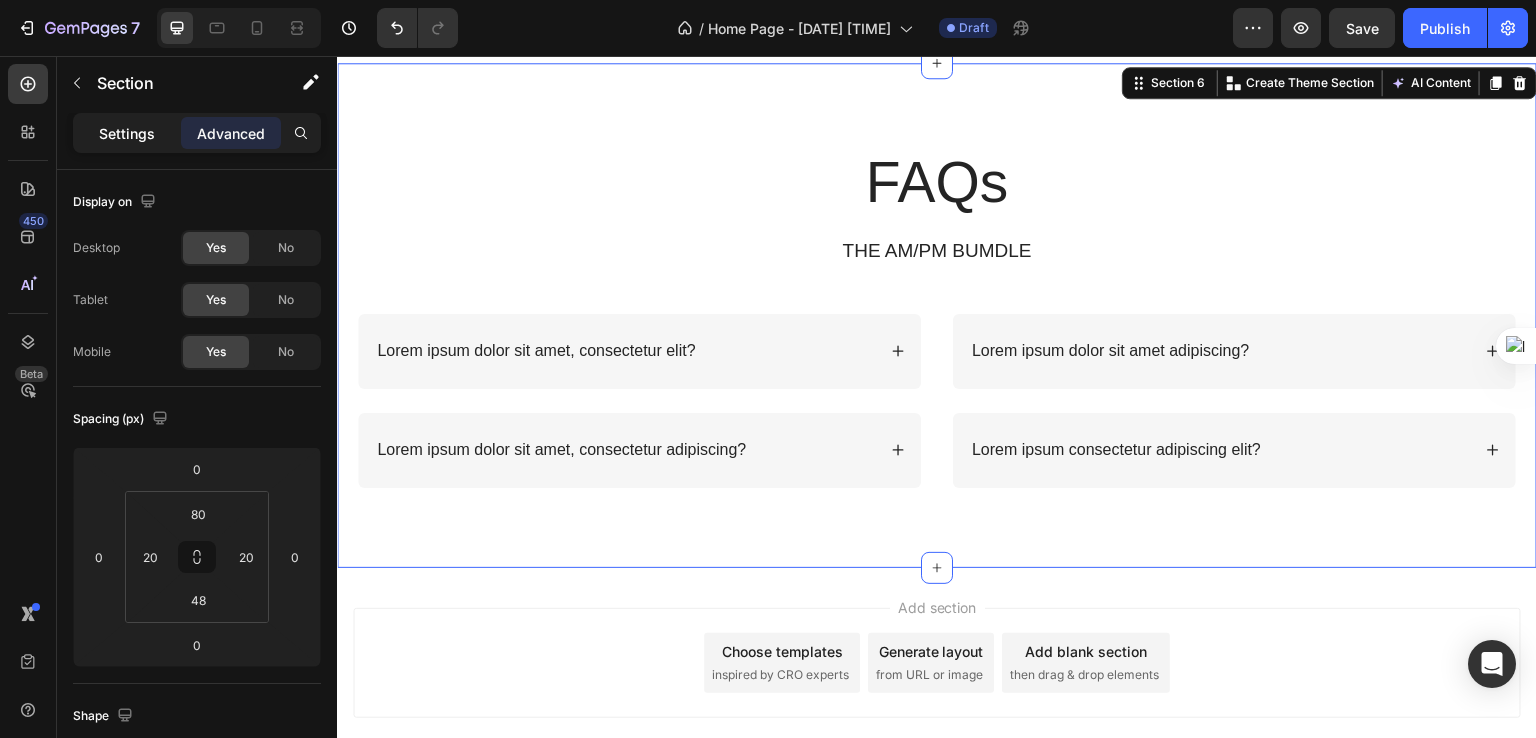 click on "Settings" at bounding box center [127, 133] 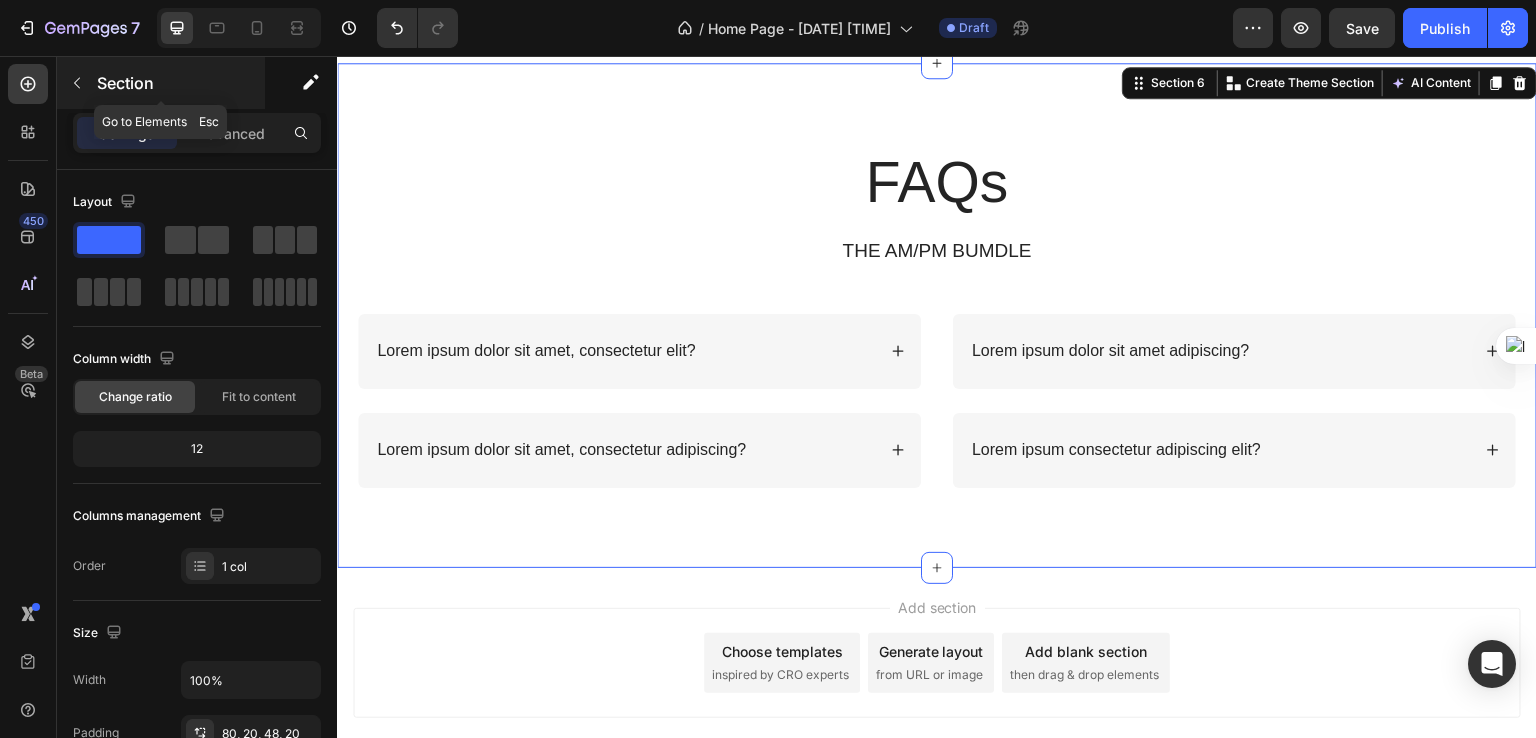 click 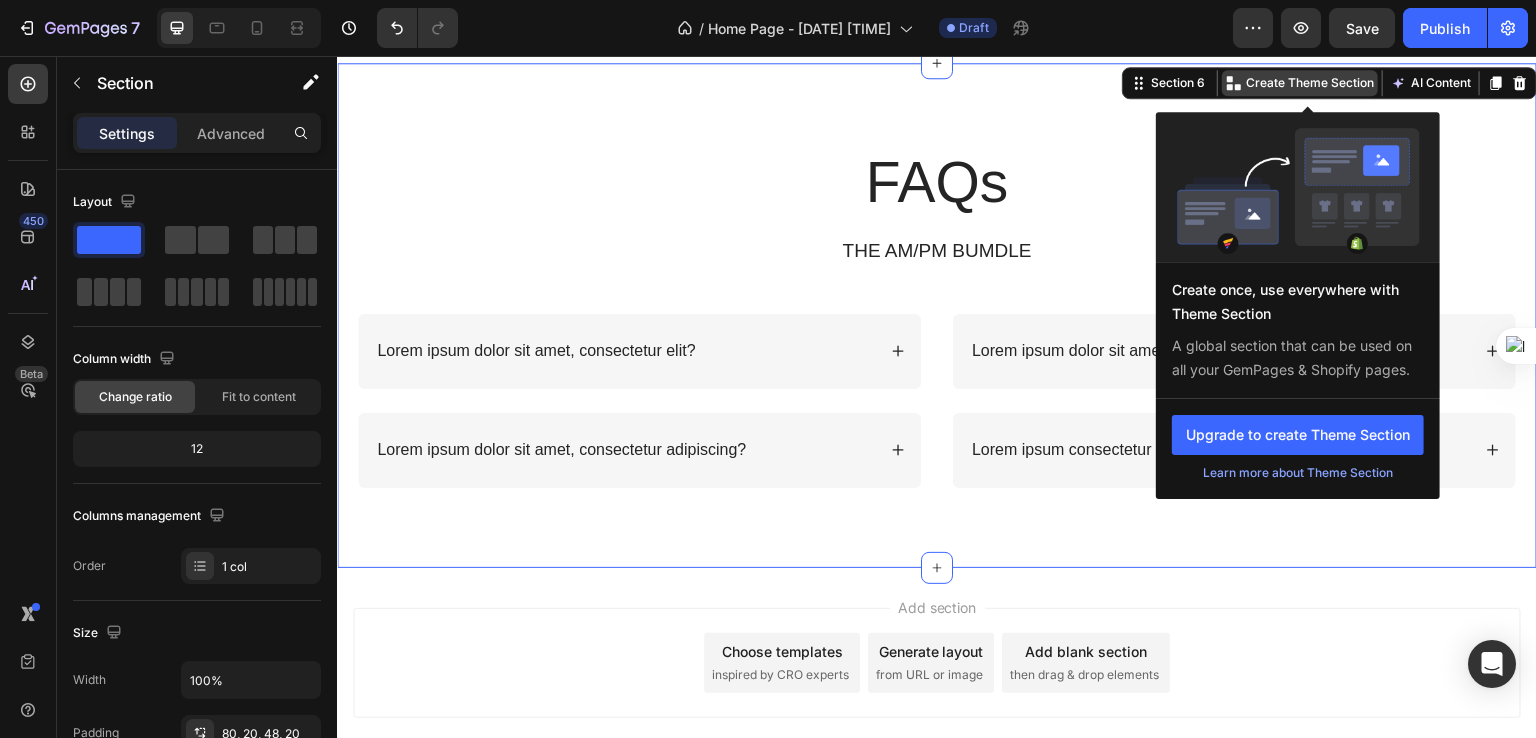 click on "Create Theme Section" at bounding box center [1310, 83] 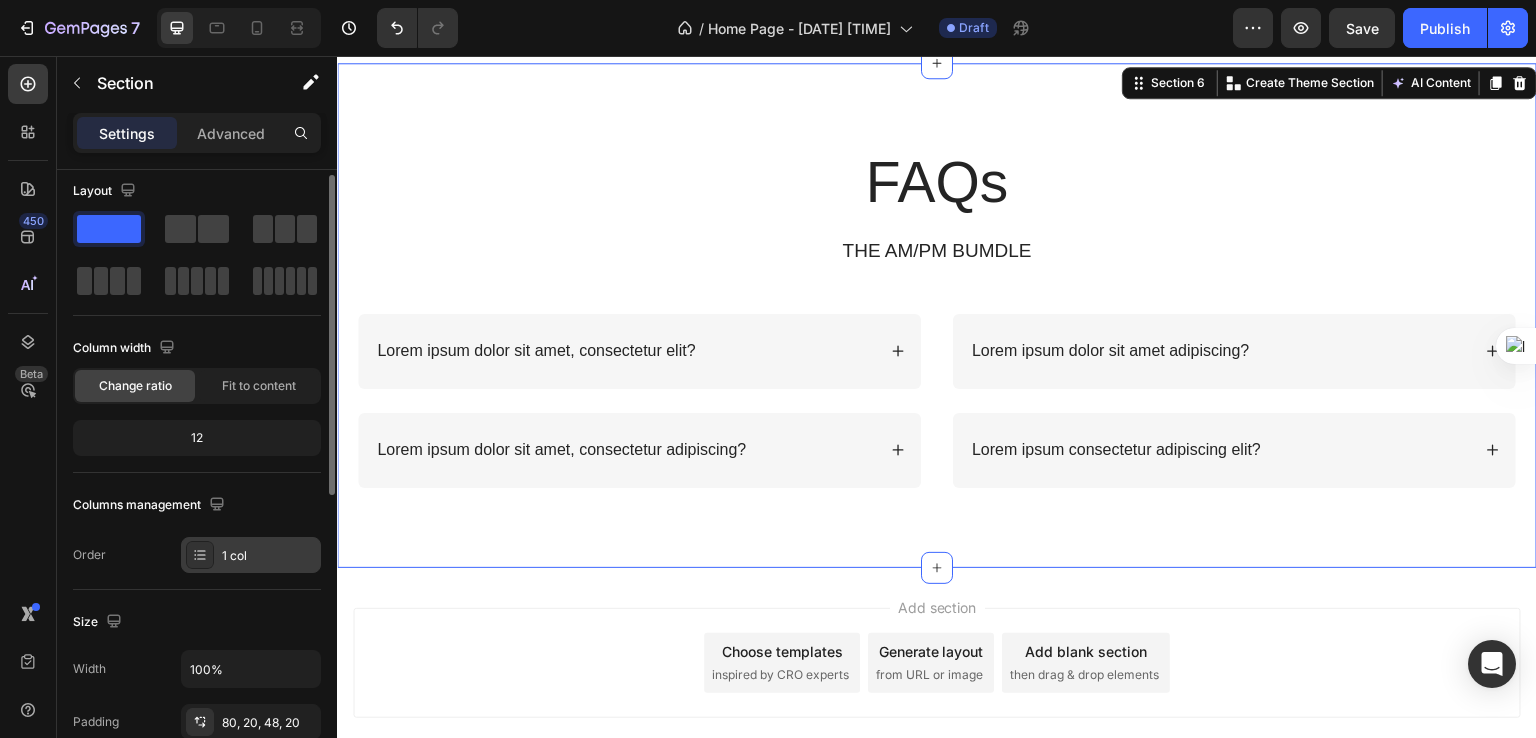 scroll, scrollTop: 10, scrollLeft: 0, axis: vertical 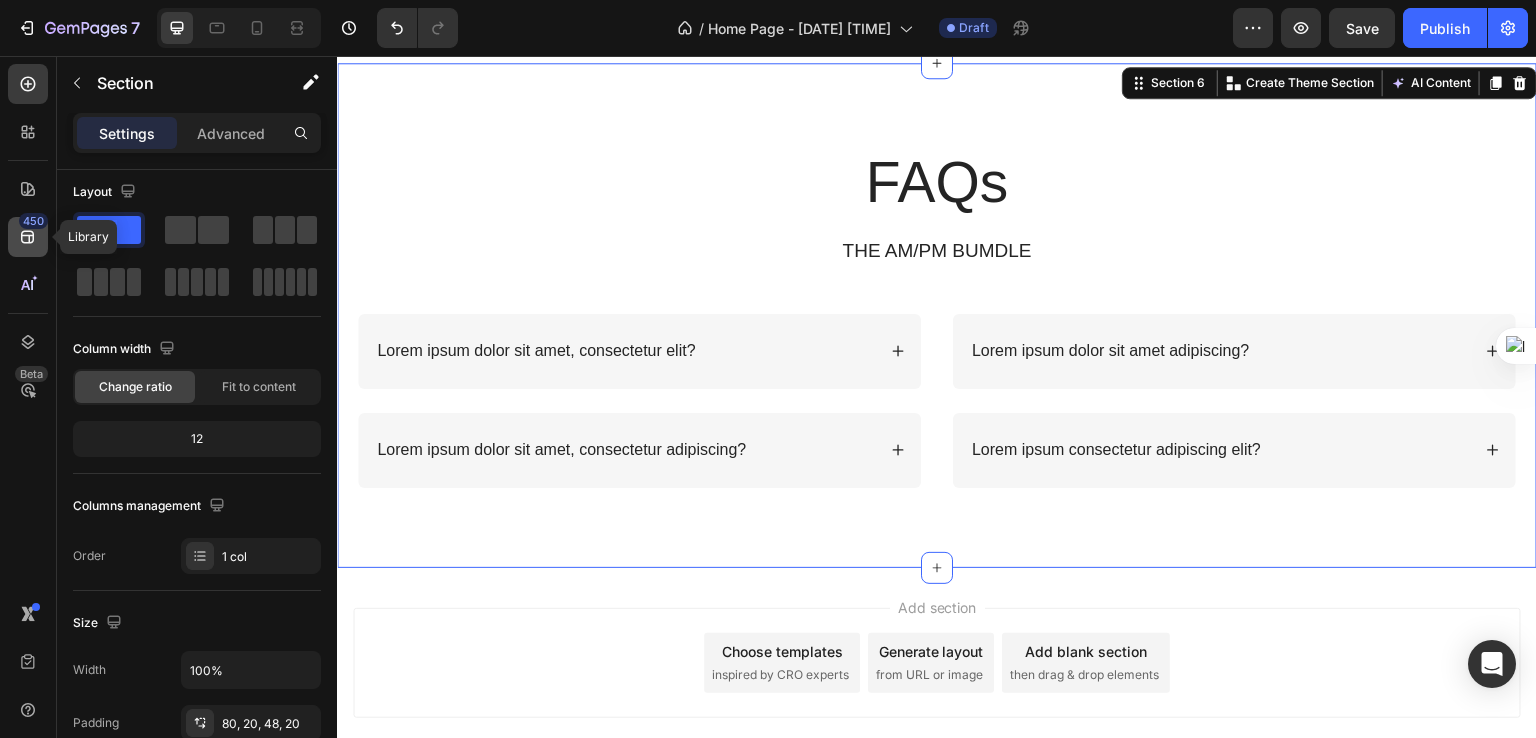 click on "450" at bounding box center [33, 221] 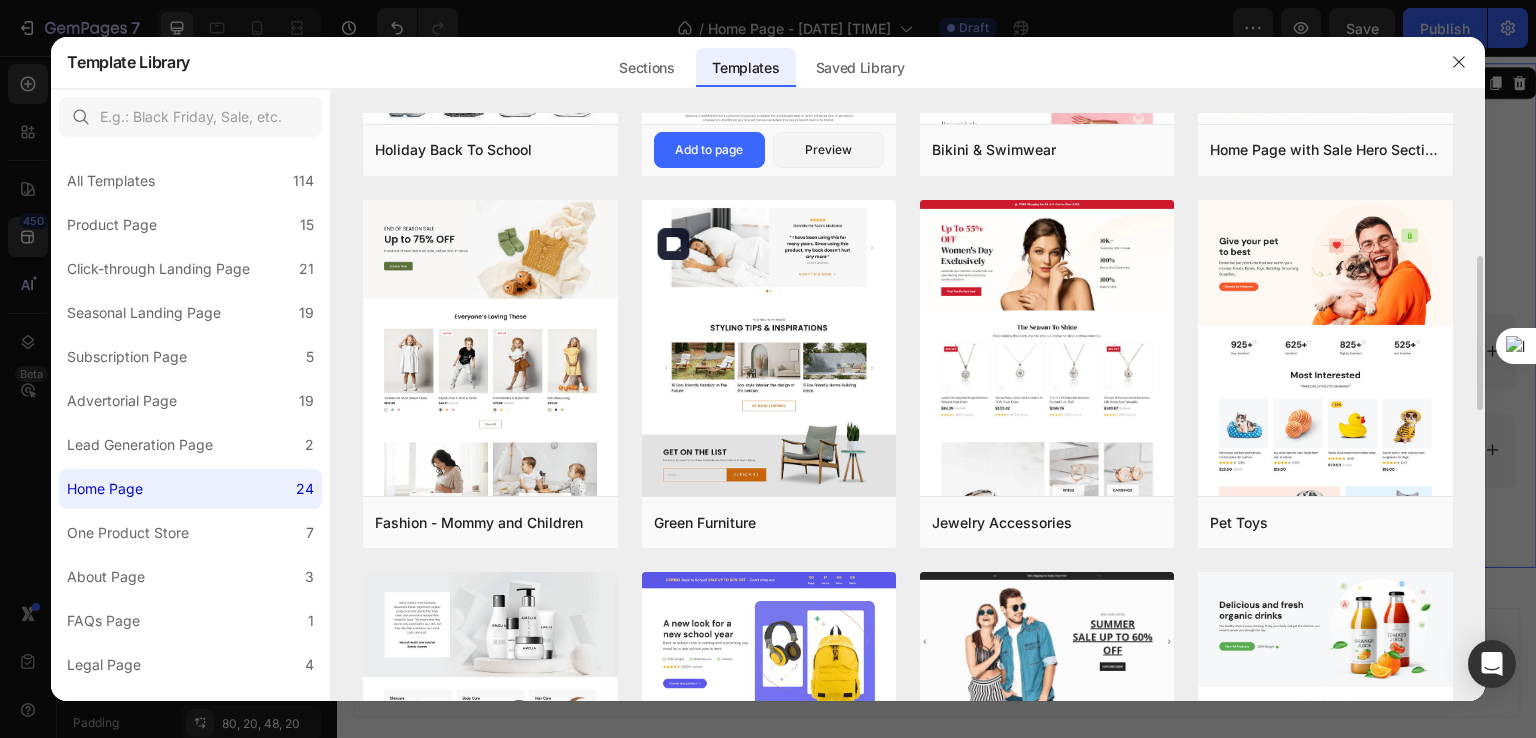 scroll, scrollTop: 623, scrollLeft: 0, axis: vertical 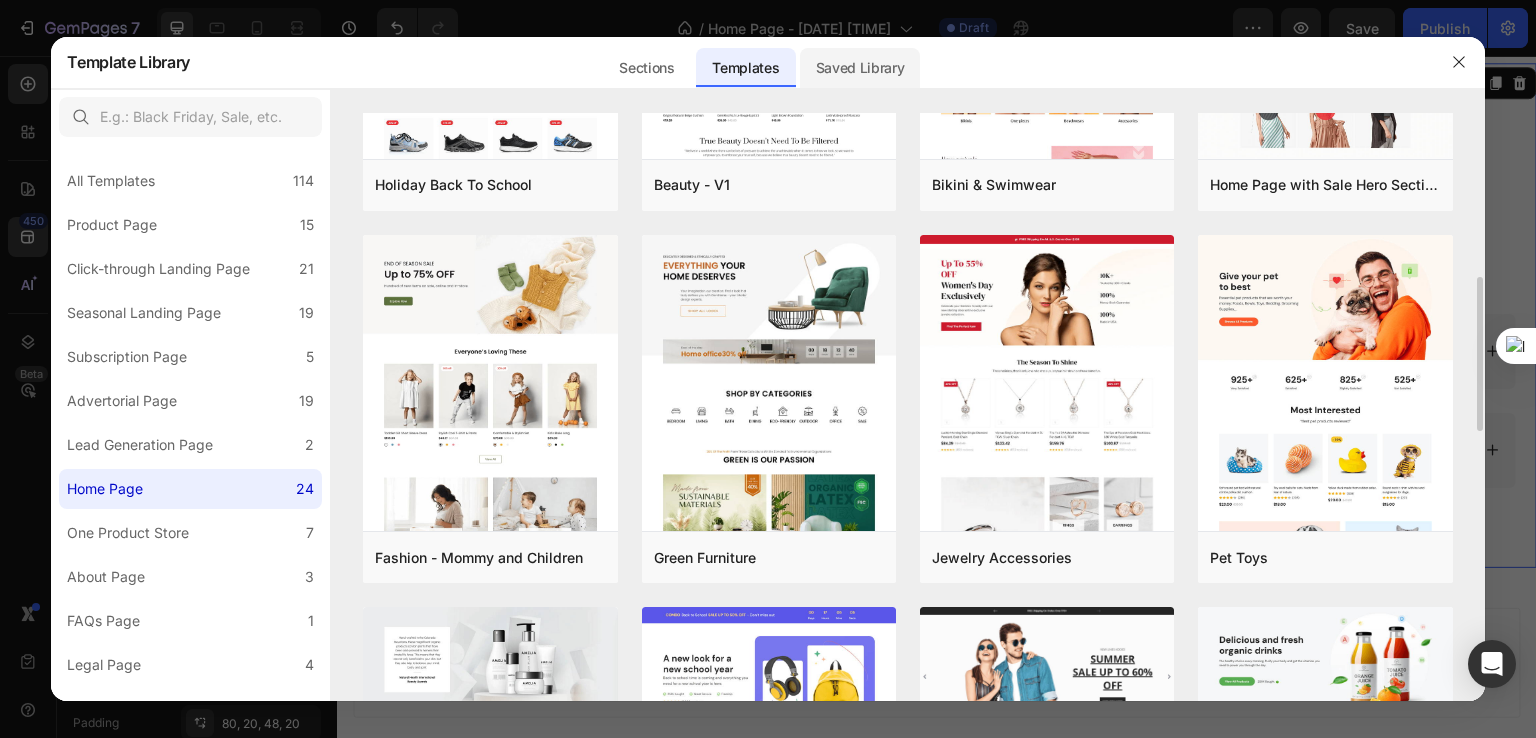click on "Saved Library" 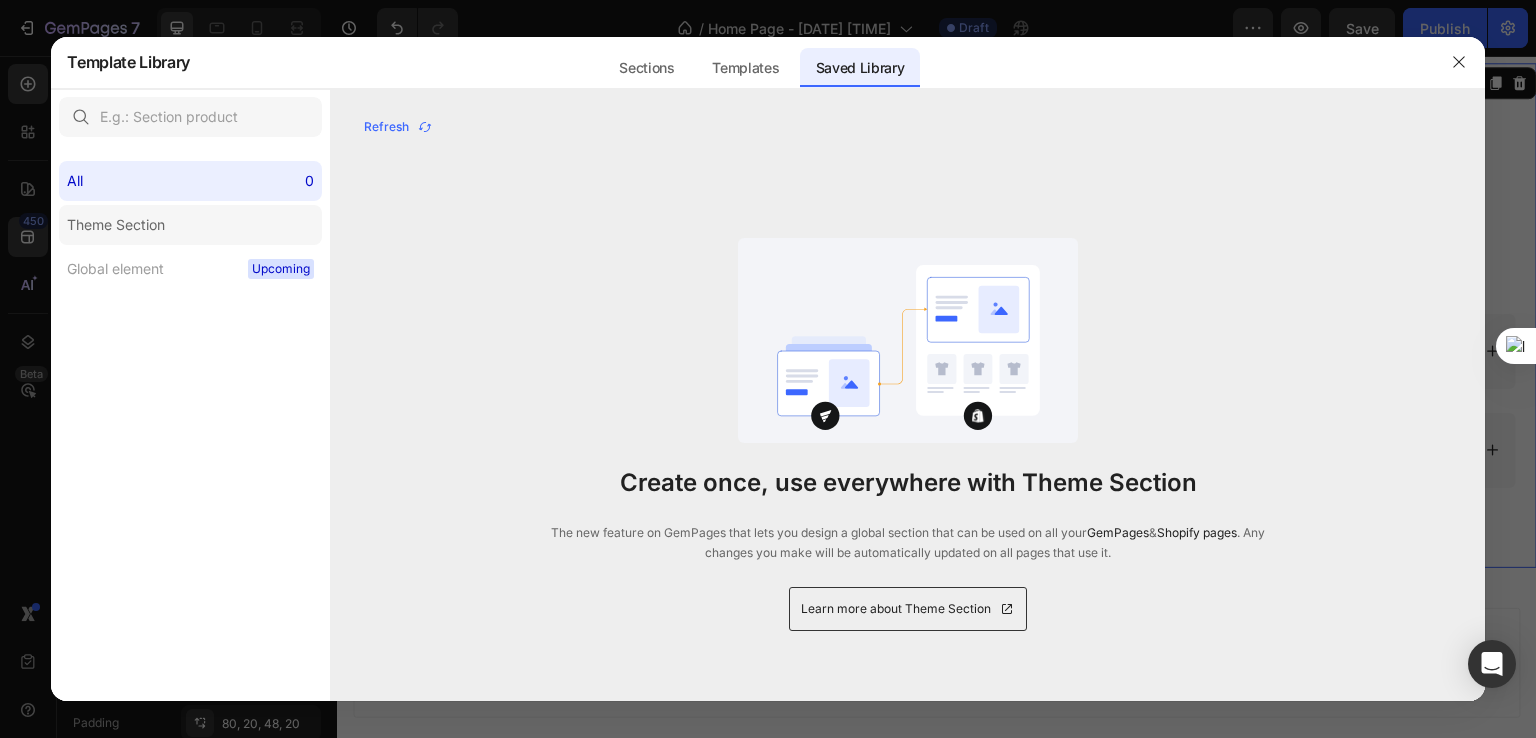 click on "Theme Section" at bounding box center [116, 225] 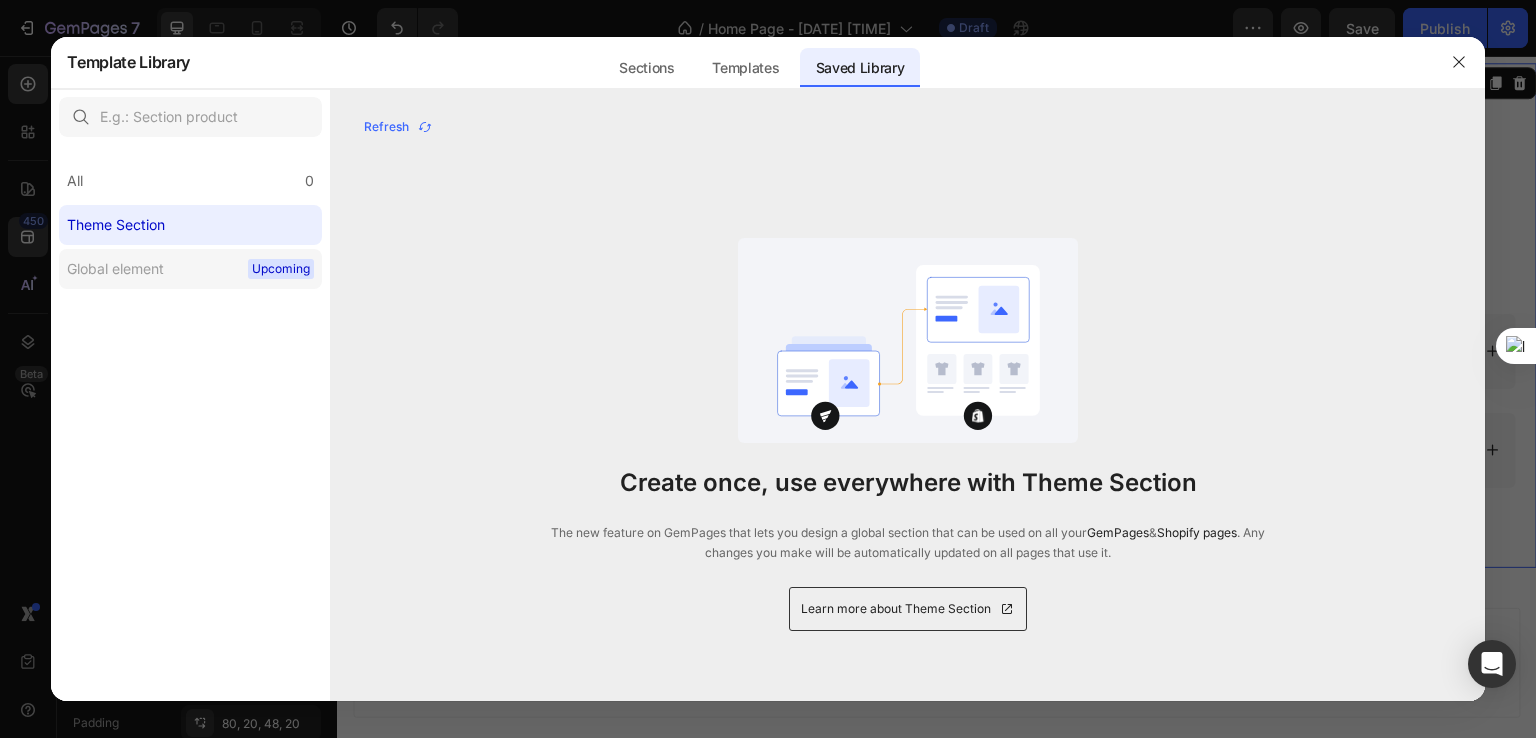 click on "Global element" at bounding box center [115, 269] 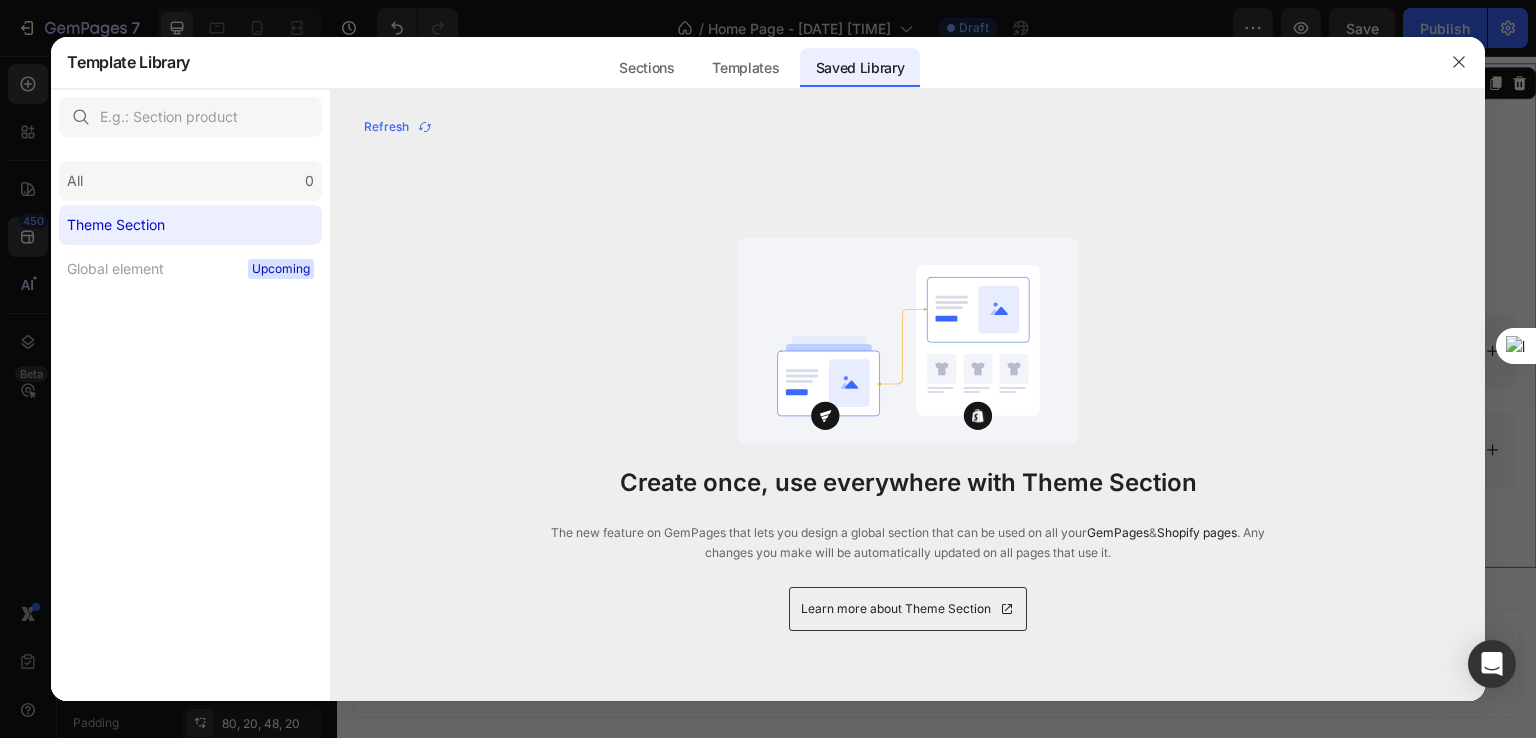 click on "All 0" 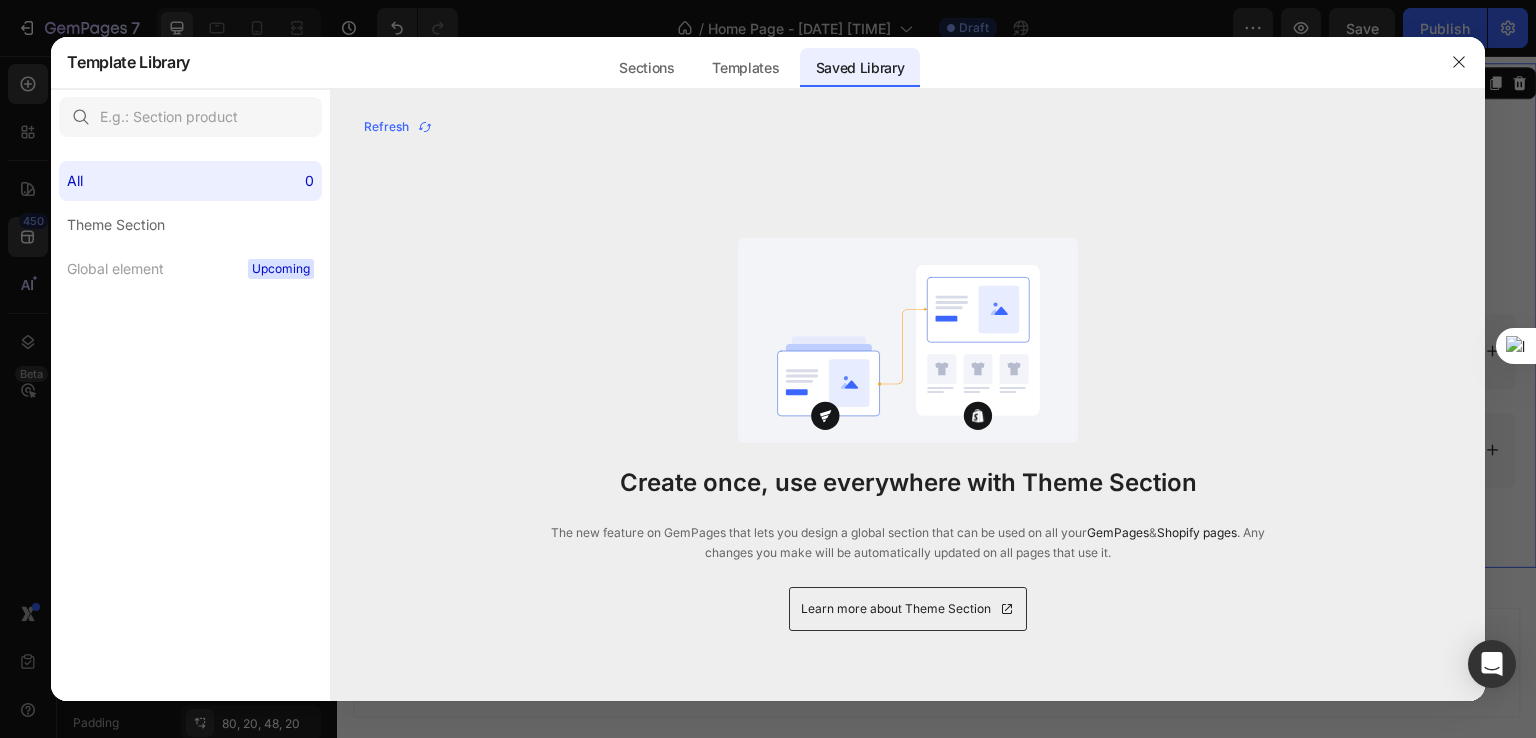 click 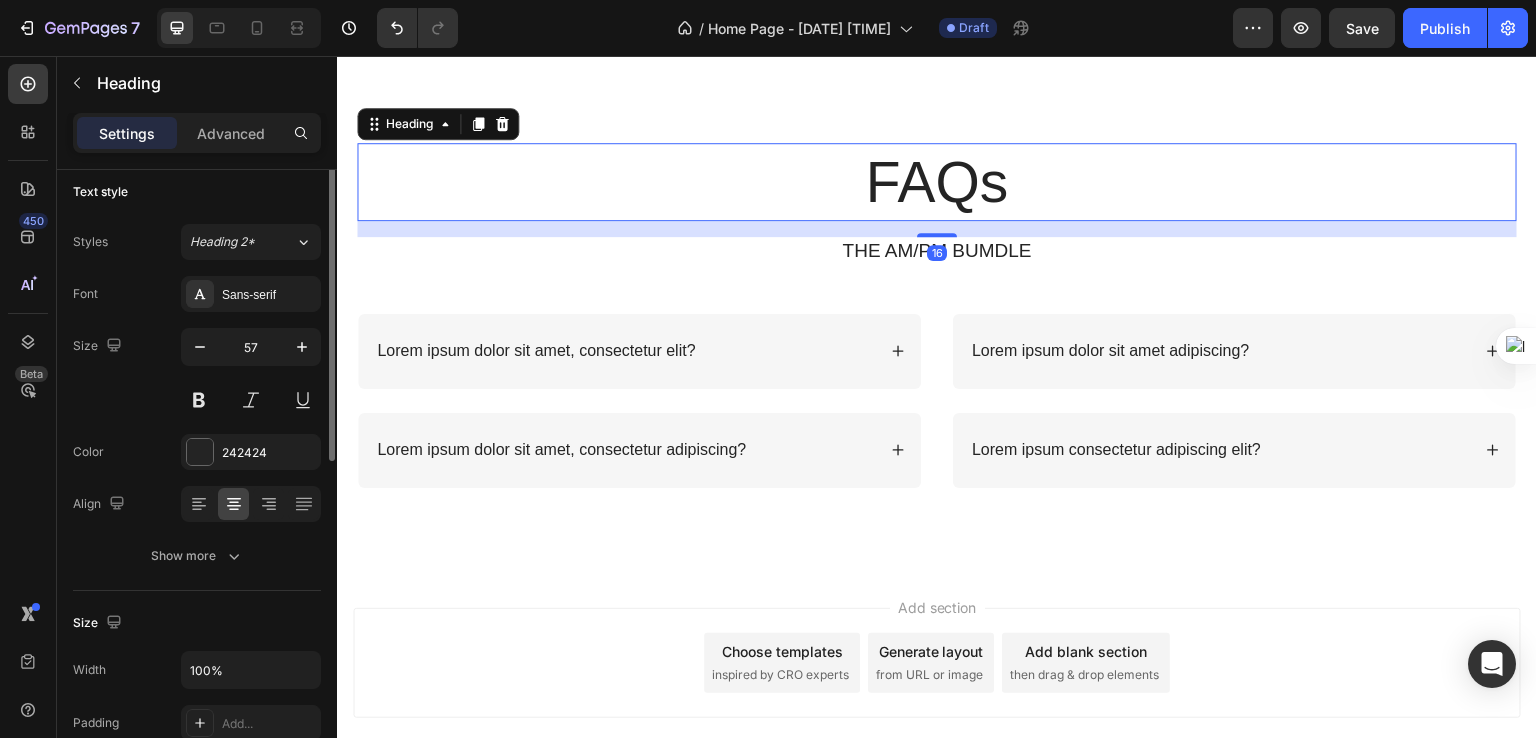 scroll, scrollTop: 0, scrollLeft: 0, axis: both 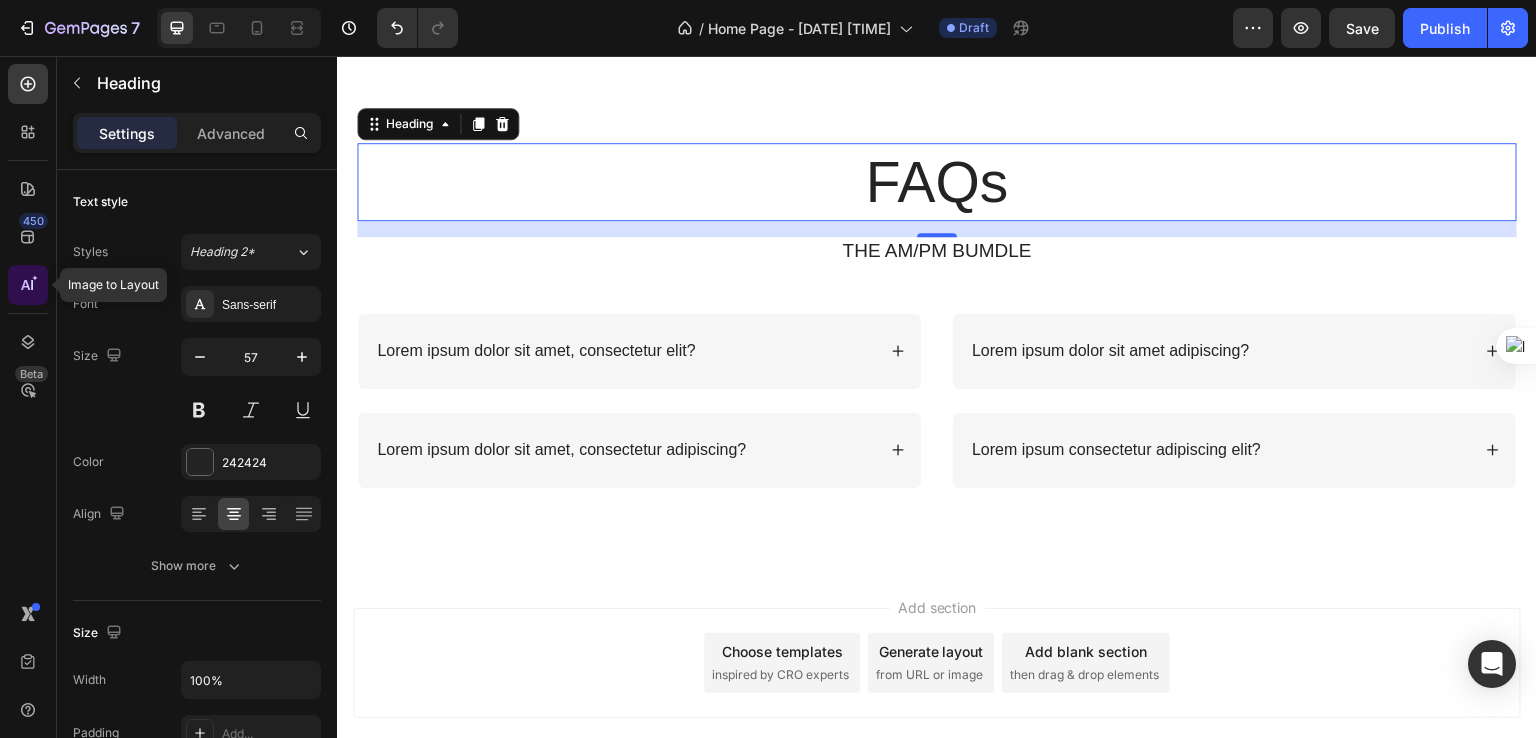 click 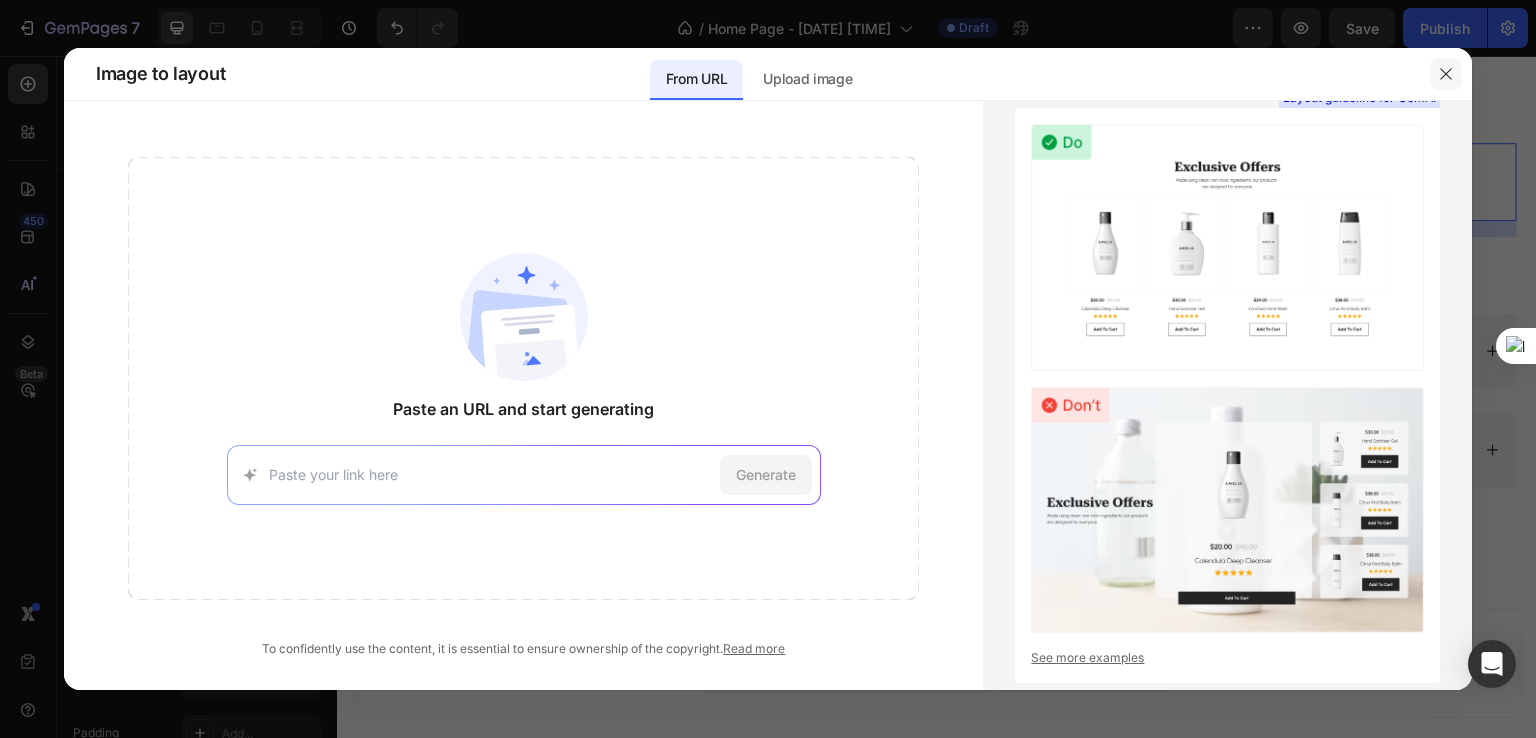 click 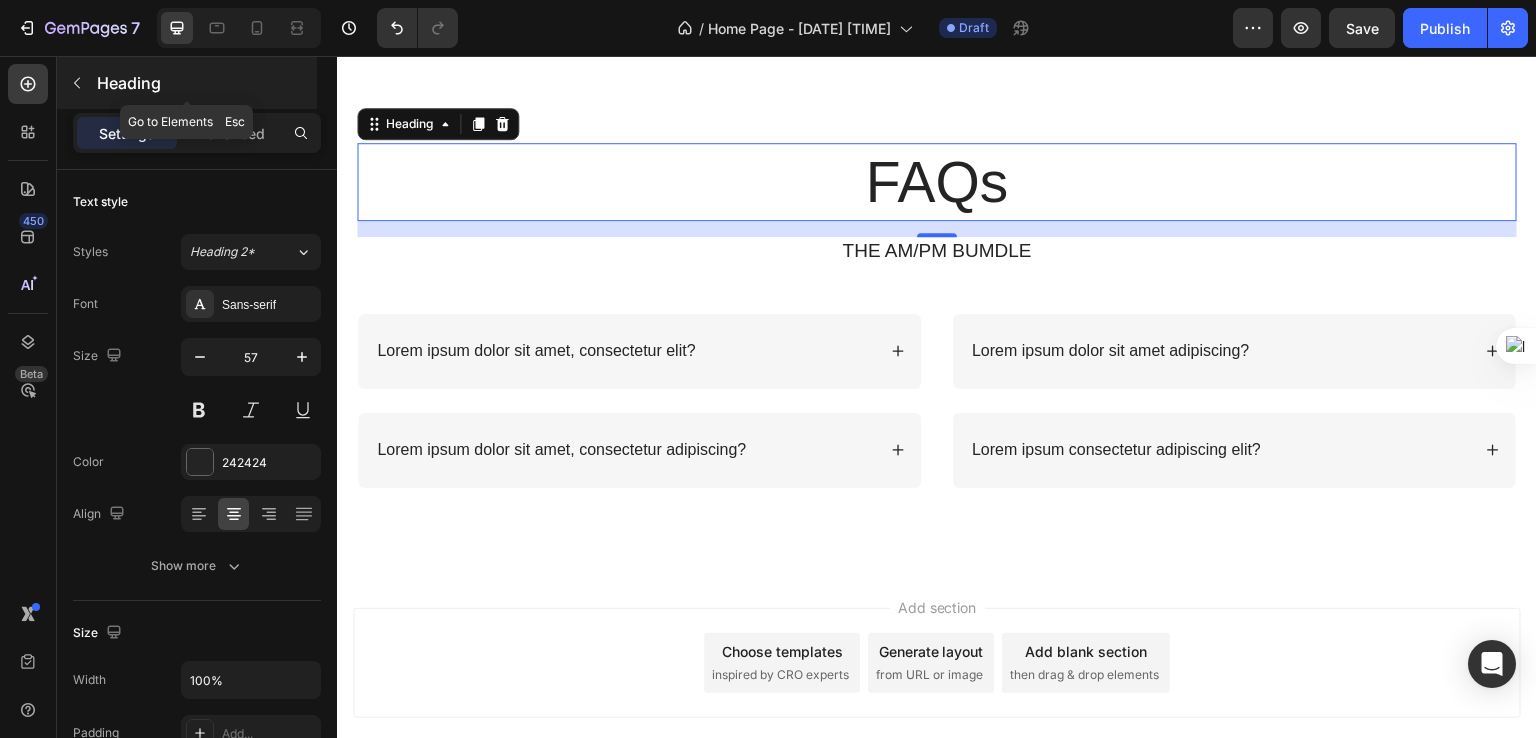 click at bounding box center [77, 83] 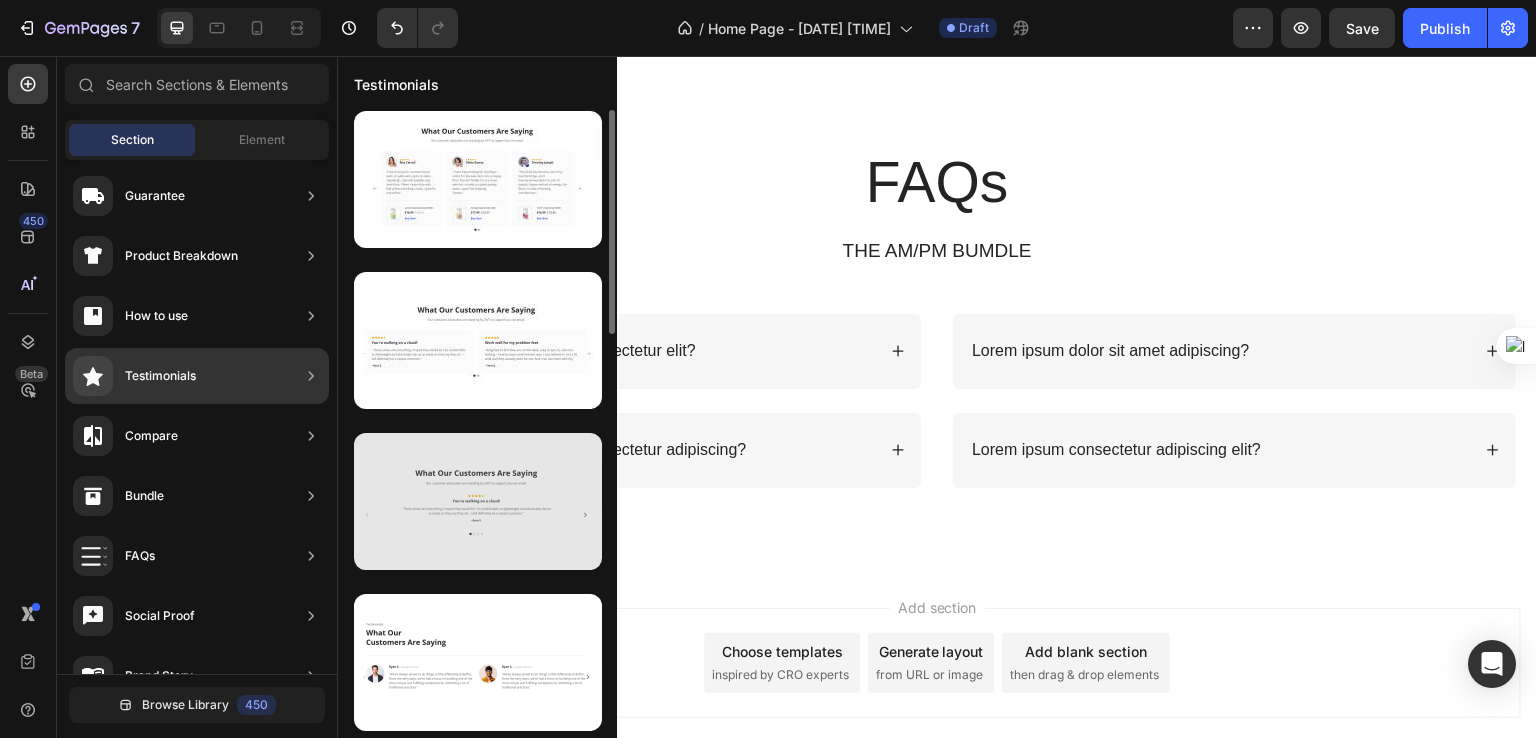 click at bounding box center [478, 501] 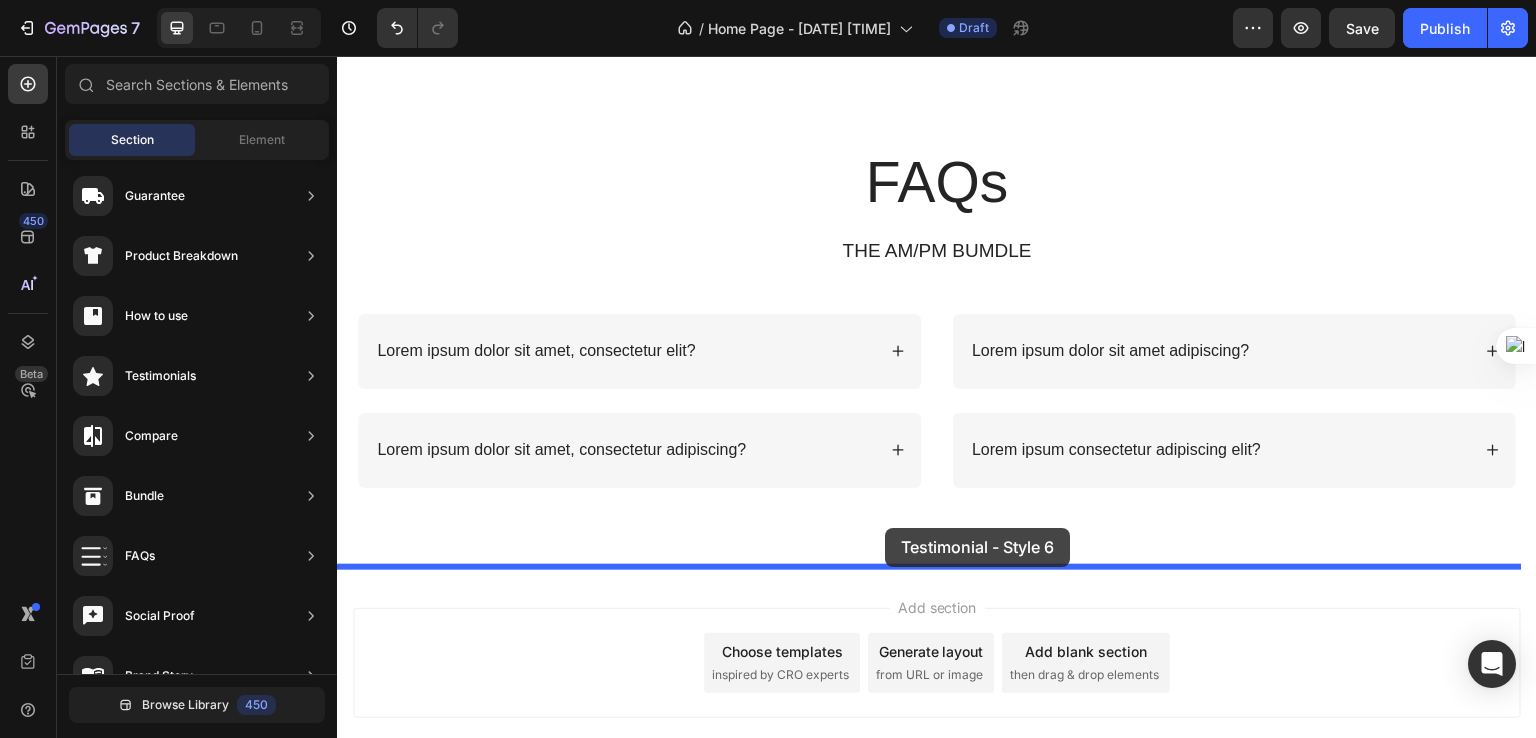 drag, startPoint x: 849, startPoint y: 550, endPoint x: 891, endPoint y: 529, distance: 46.957428 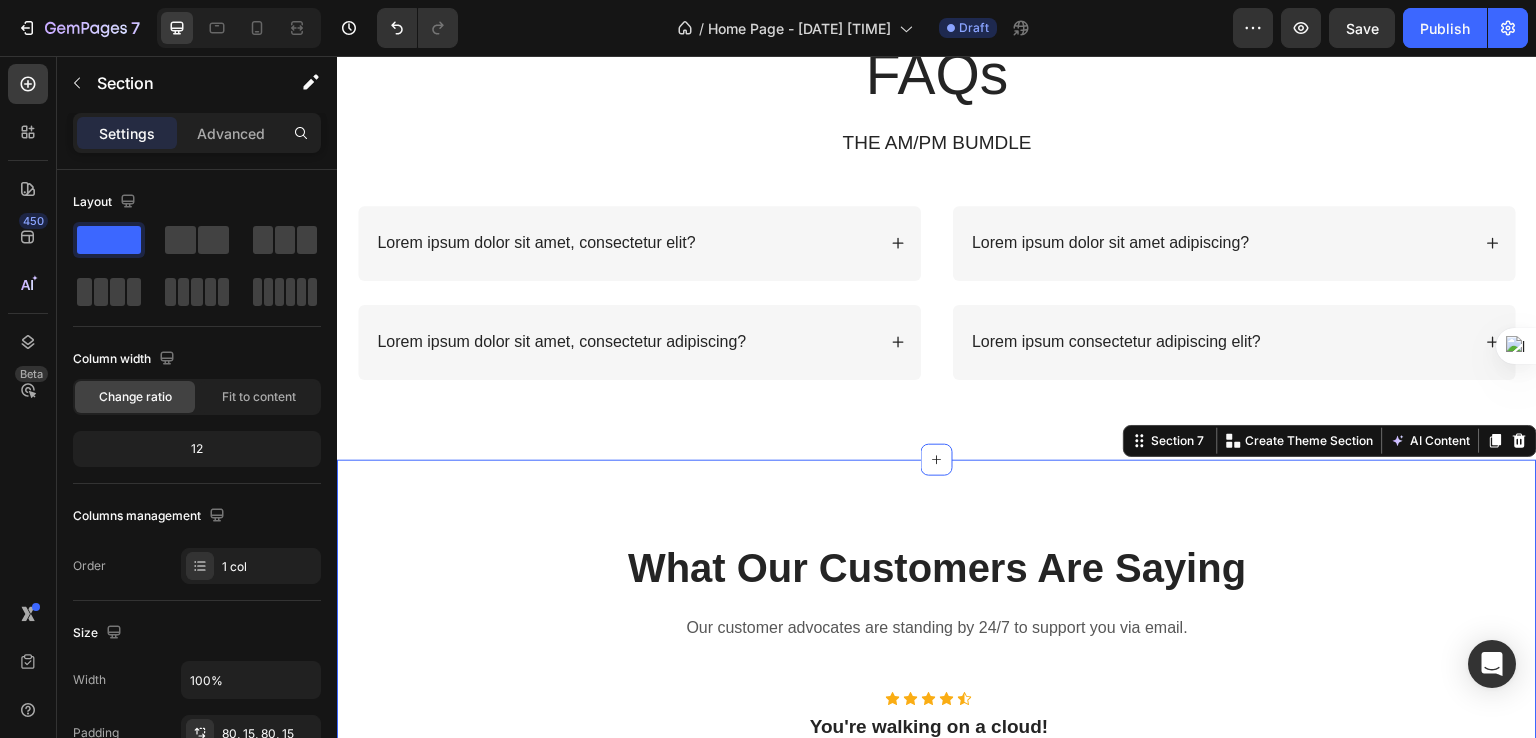 scroll, scrollTop: 6332, scrollLeft: 0, axis: vertical 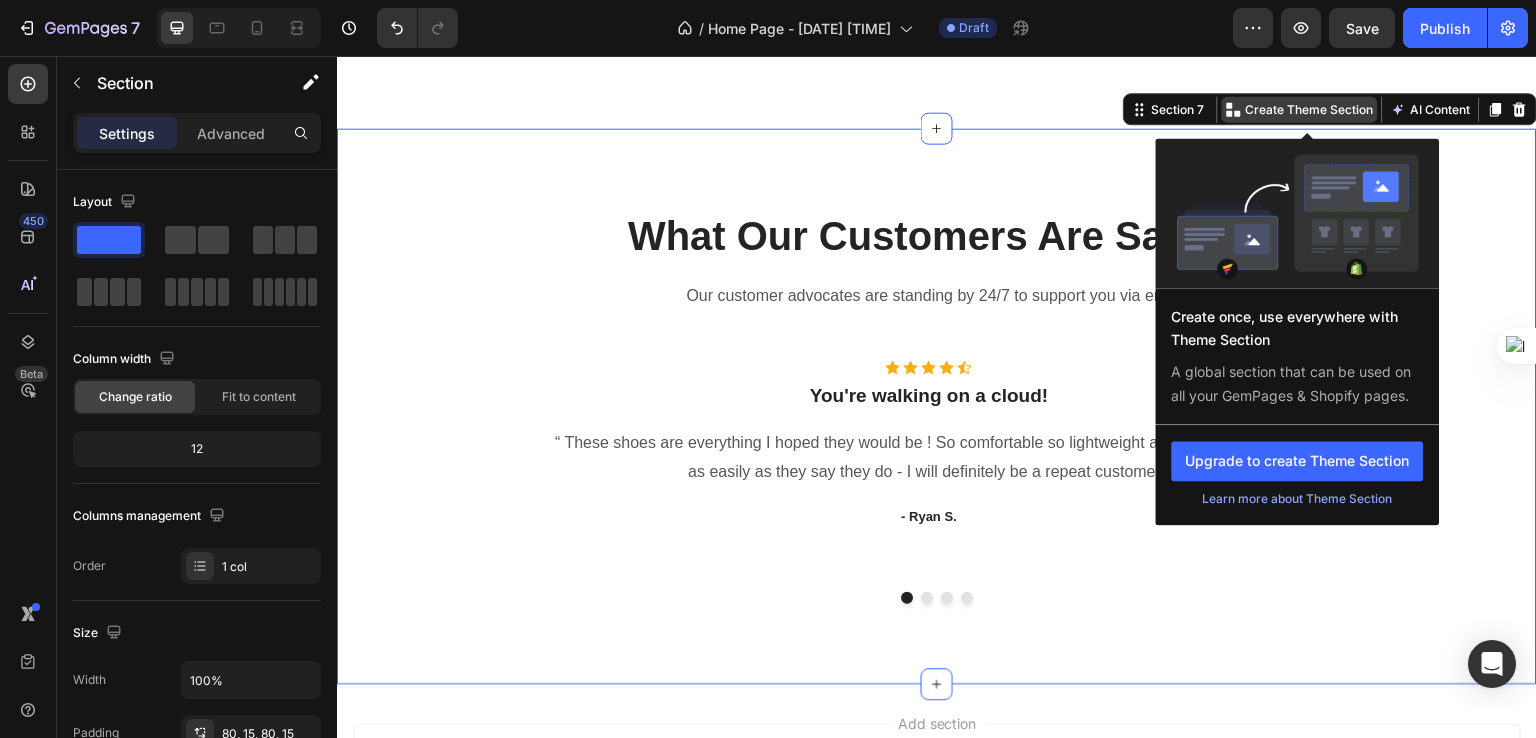 click on "Create Theme Section" at bounding box center (1310, 109) 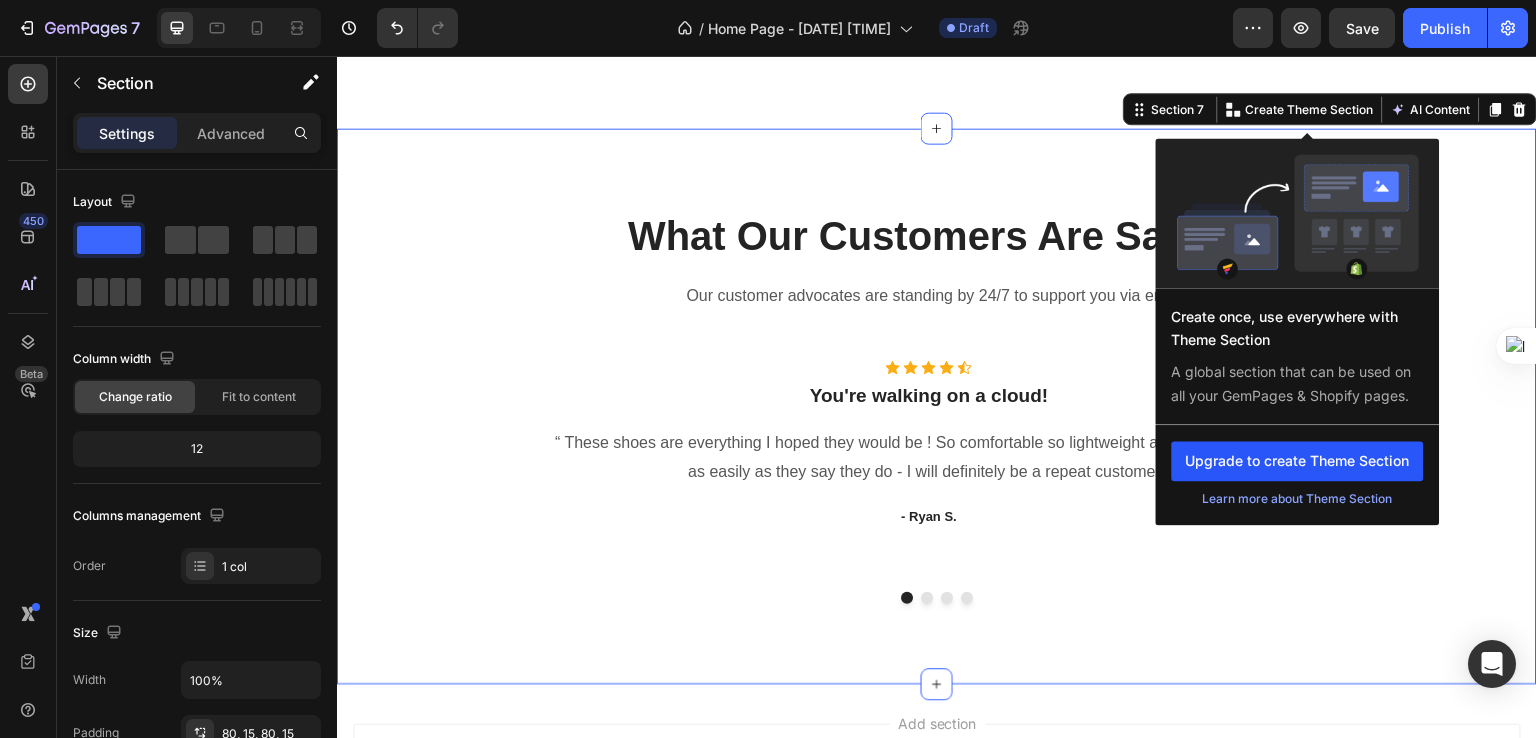 click on "Upgrade to create Theme Section" at bounding box center [1298, 461] 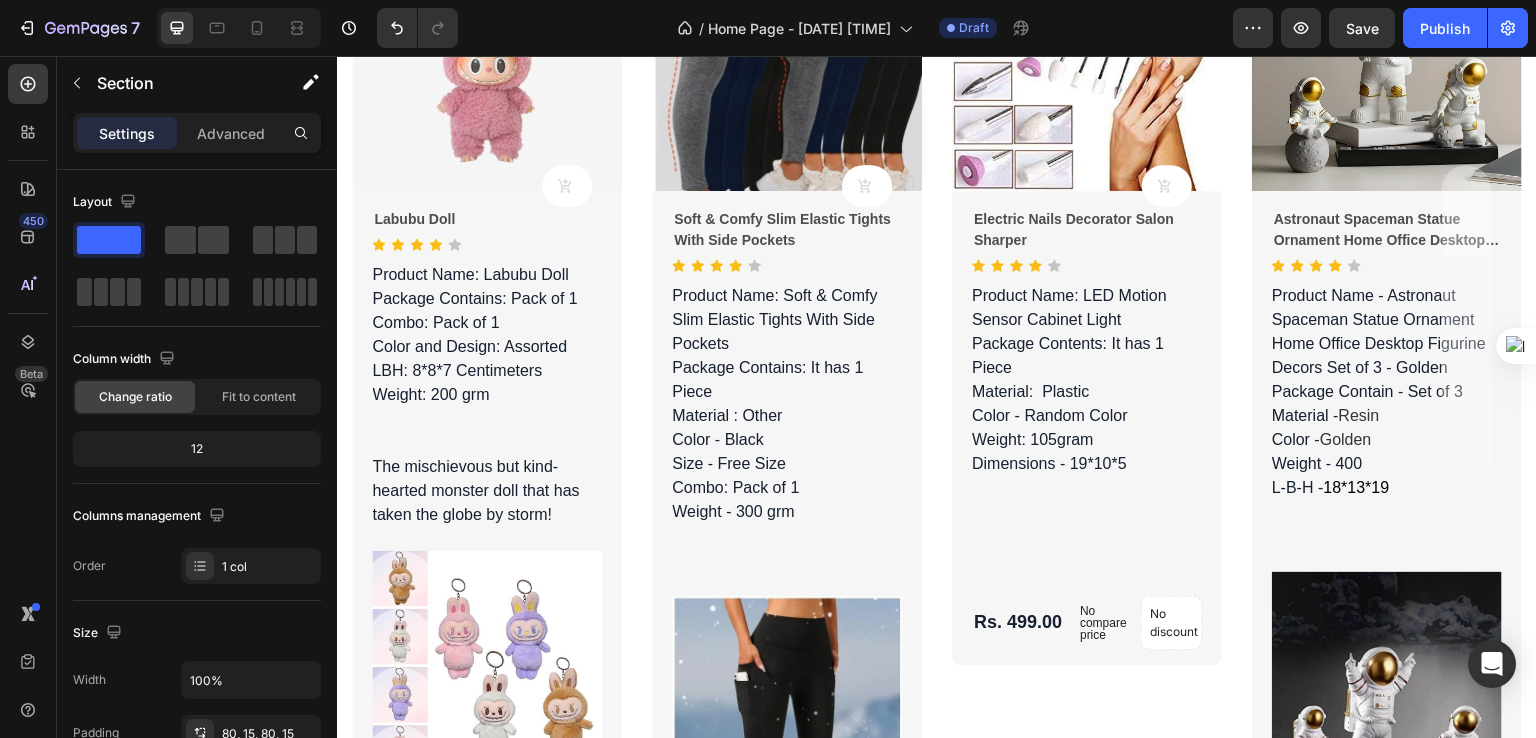 scroll, scrollTop: 1732, scrollLeft: 0, axis: vertical 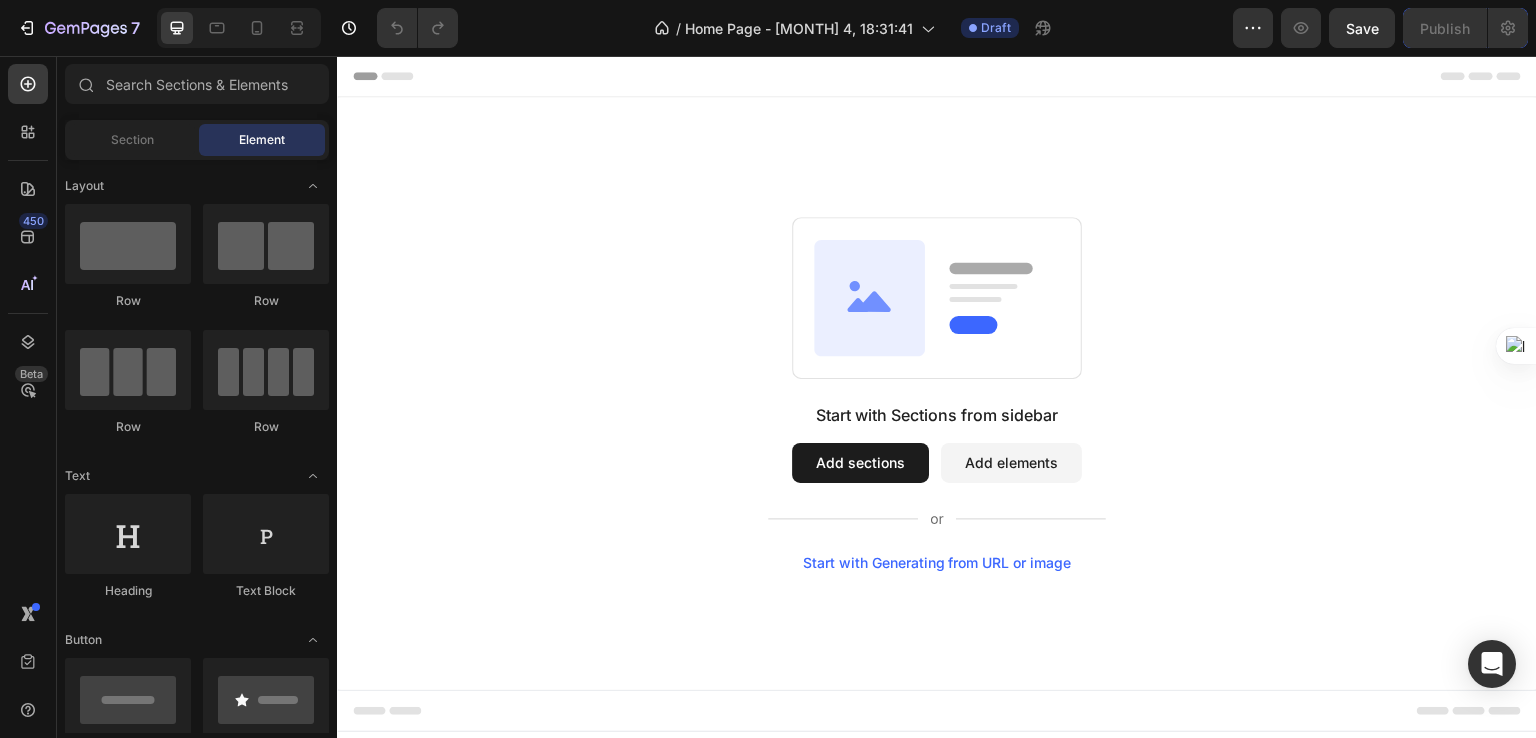 click on "Add sections" at bounding box center [860, 463] 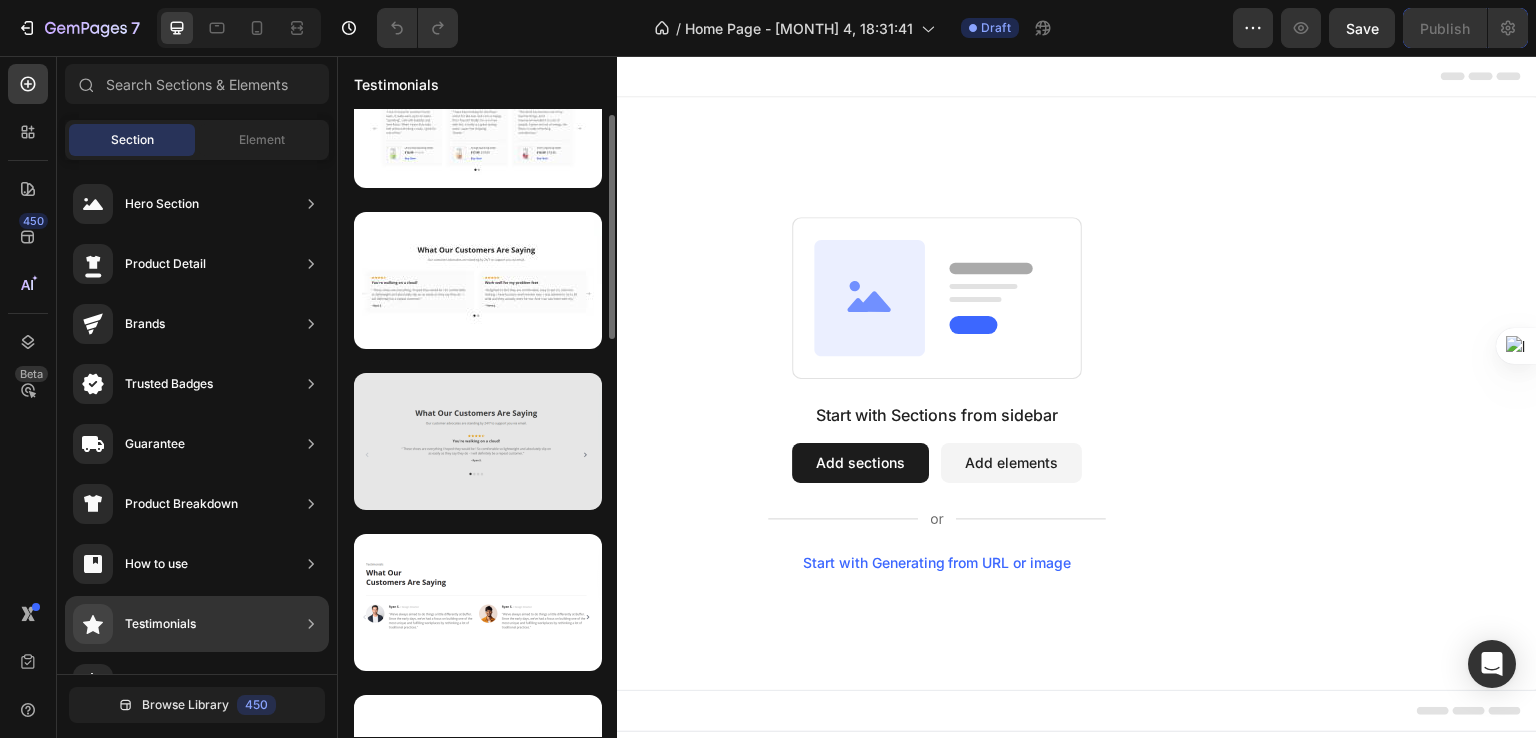 scroll, scrollTop: 40, scrollLeft: 0, axis: vertical 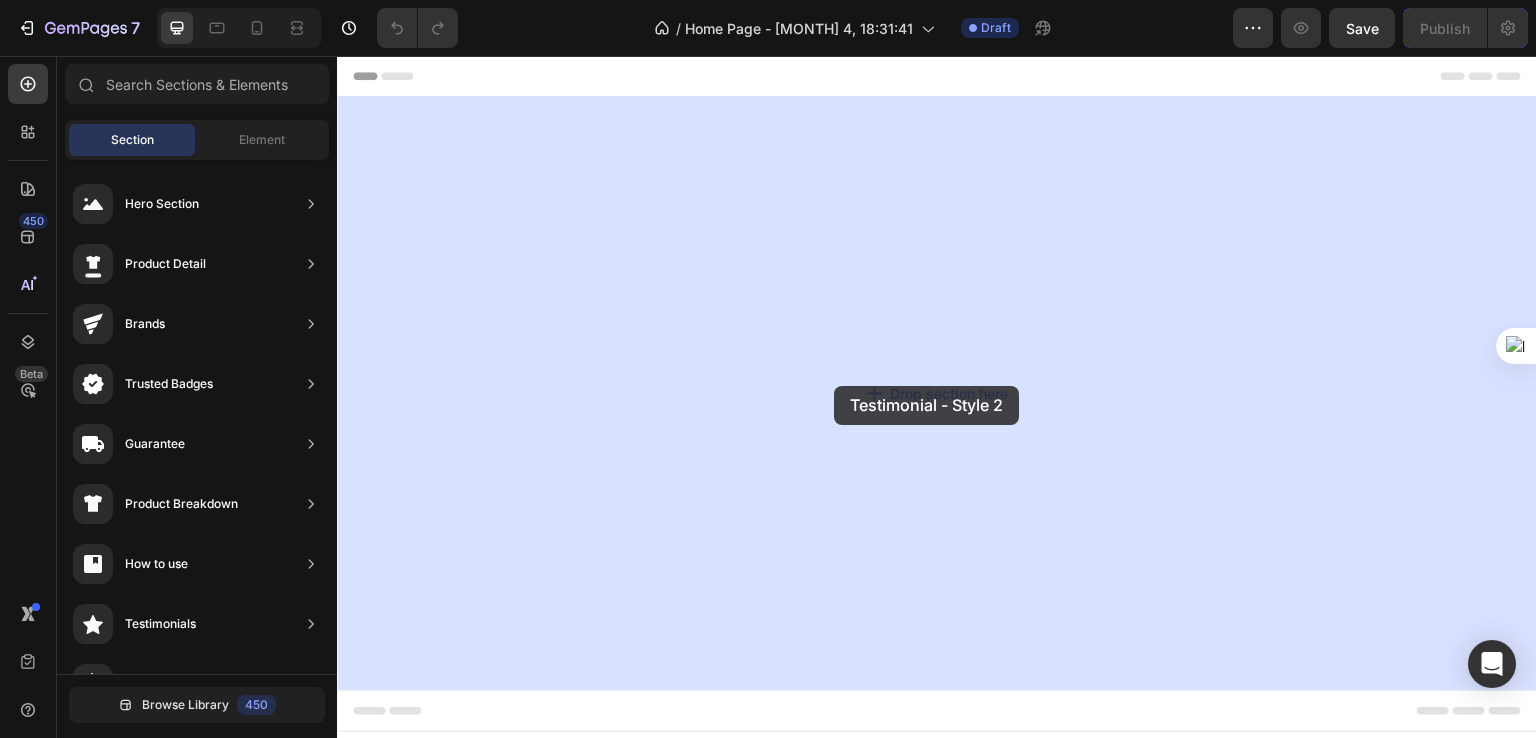 drag, startPoint x: 820, startPoint y: 353, endPoint x: 829, endPoint y: 381, distance: 29.410883 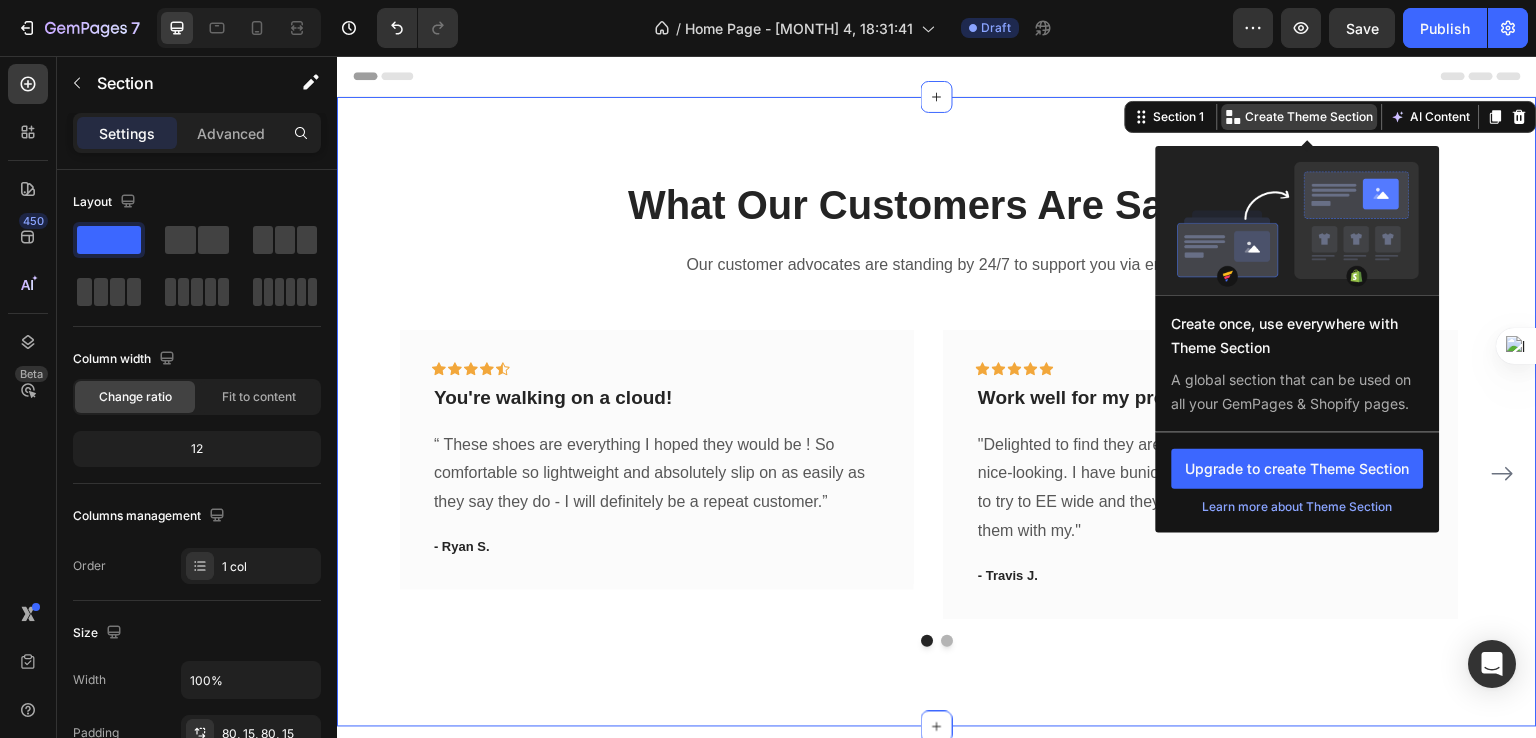 click on "Create Theme Section" at bounding box center [1310, 117] 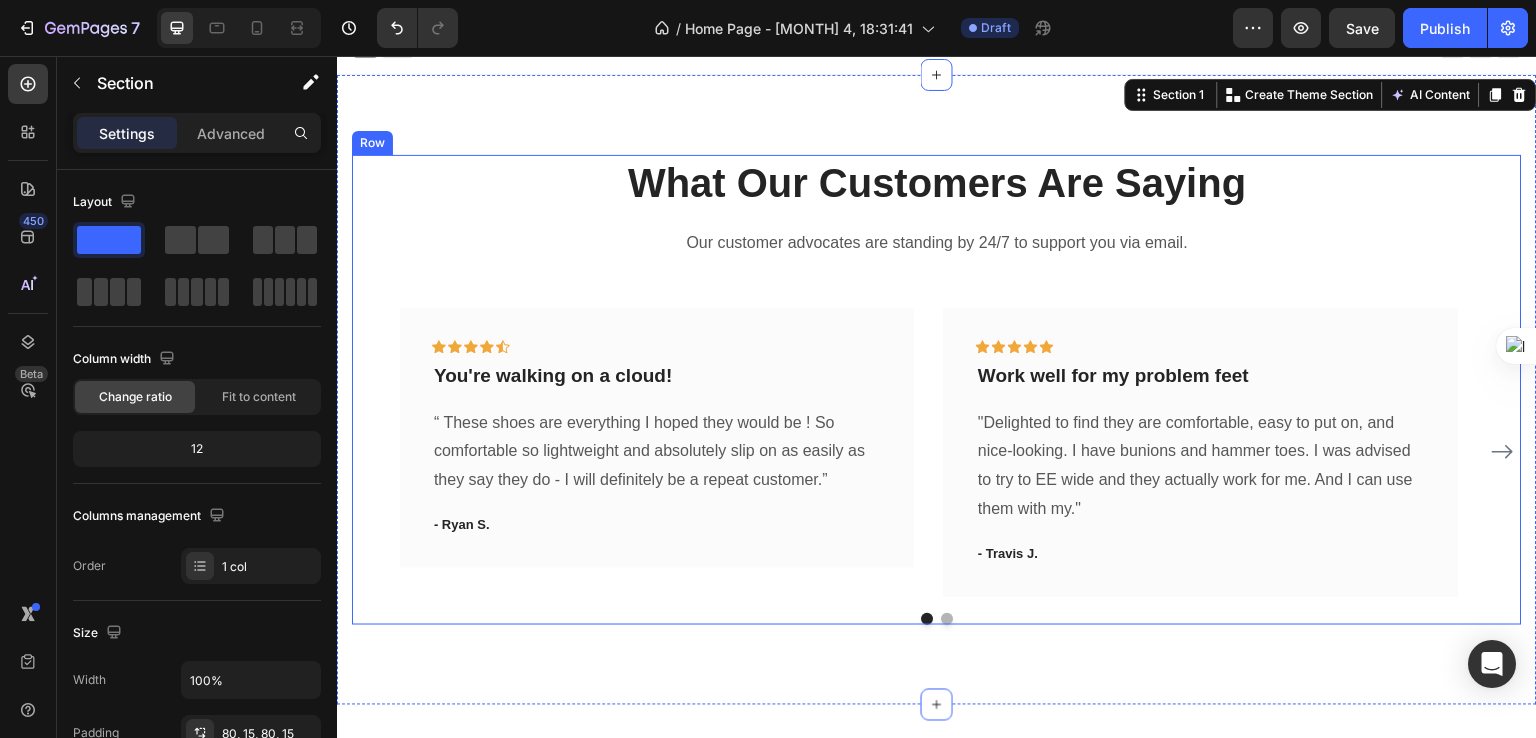 scroll, scrollTop: 0, scrollLeft: 0, axis: both 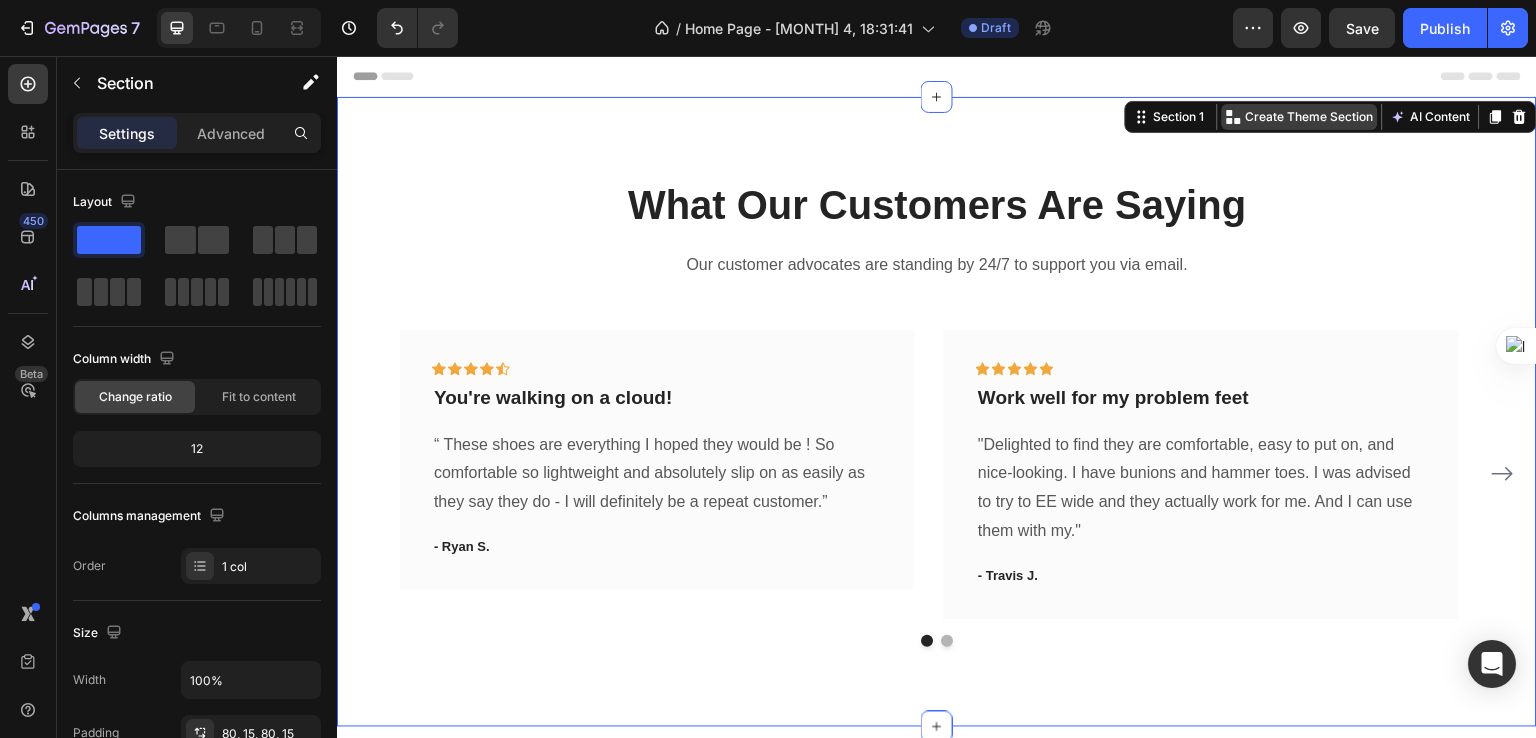 click on "Create Theme Section" at bounding box center [1310, 117] 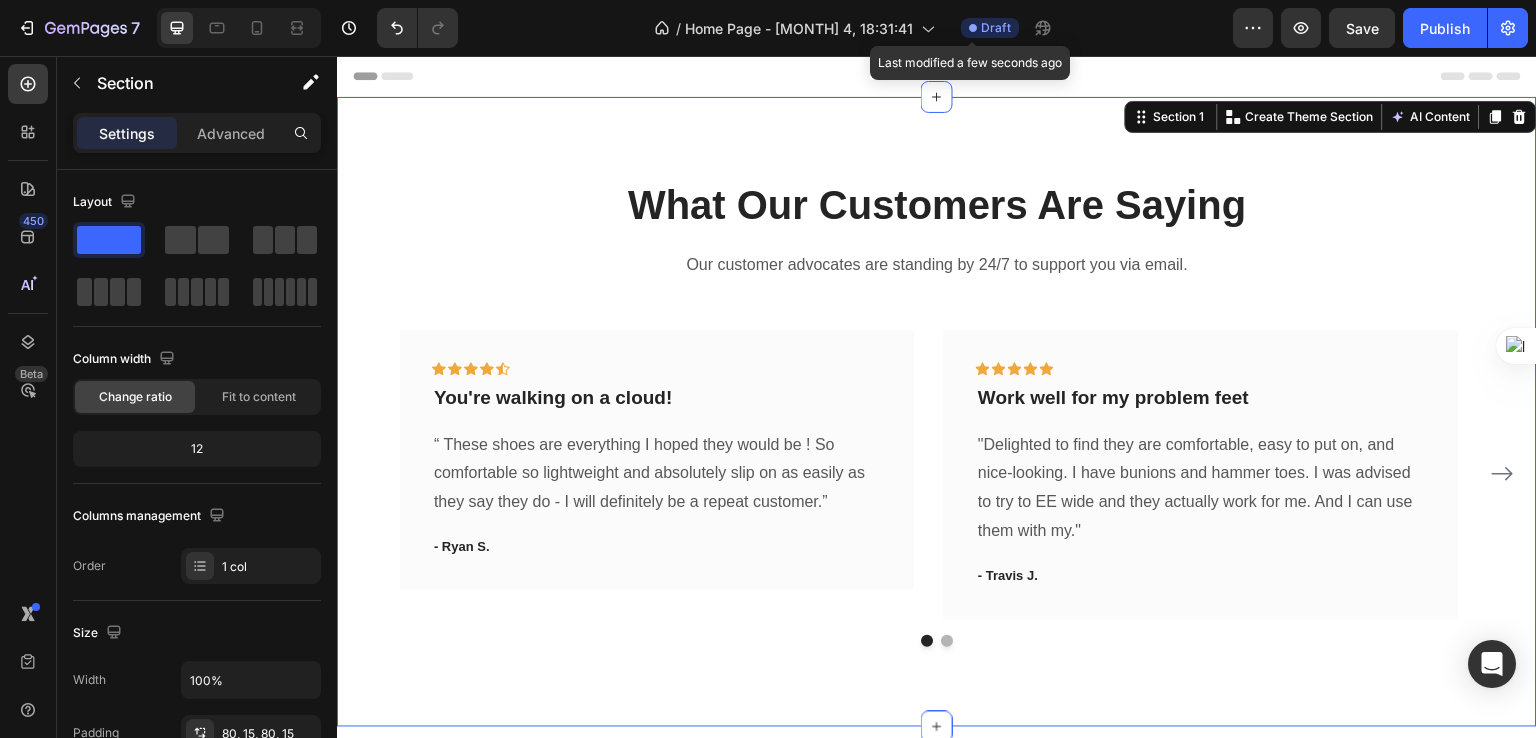 click on "Draft" at bounding box center [996, 28] 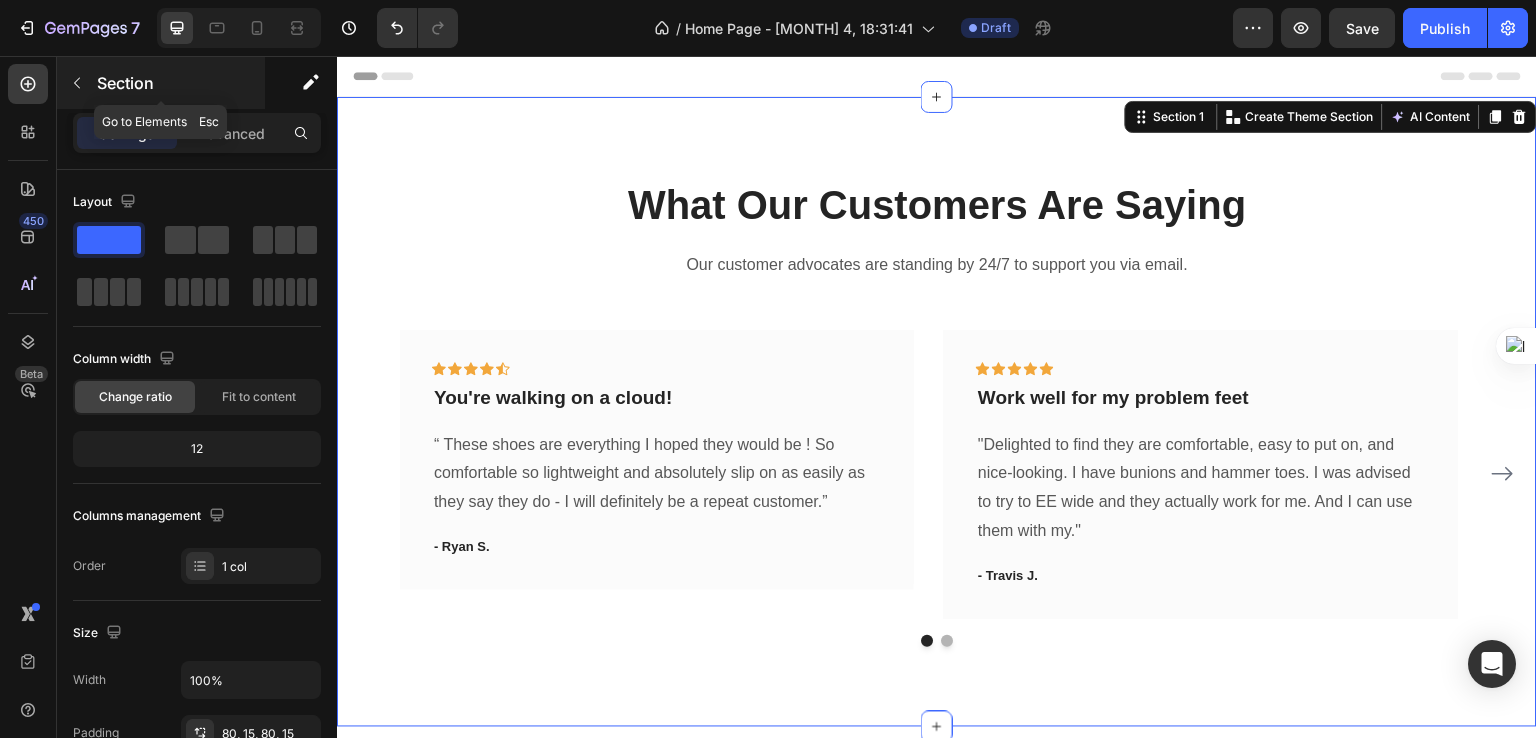 click 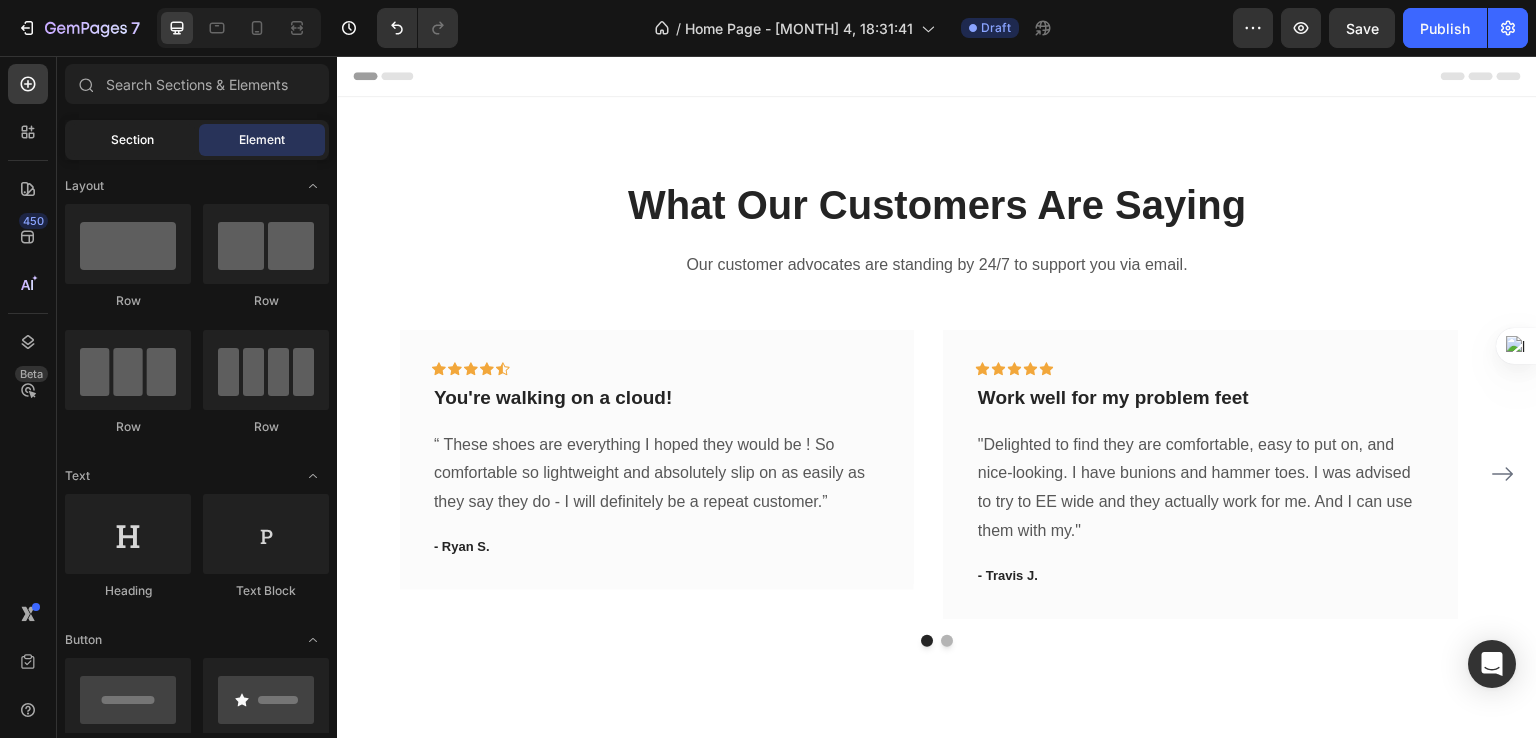 click on "Section" at bounding box center (132, 140) 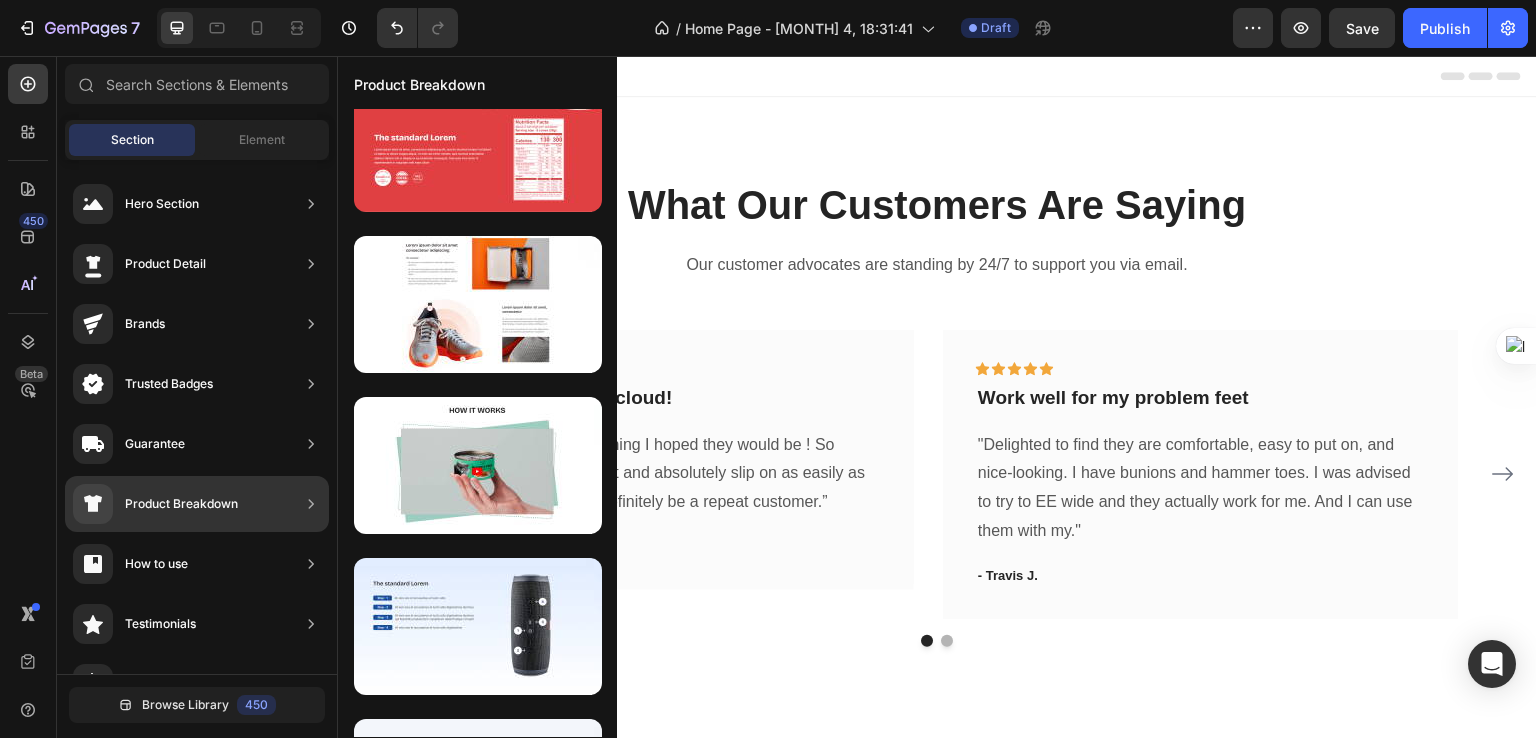 scroll, scrollTop: 4, scrollLeft: 0, axis: vertical 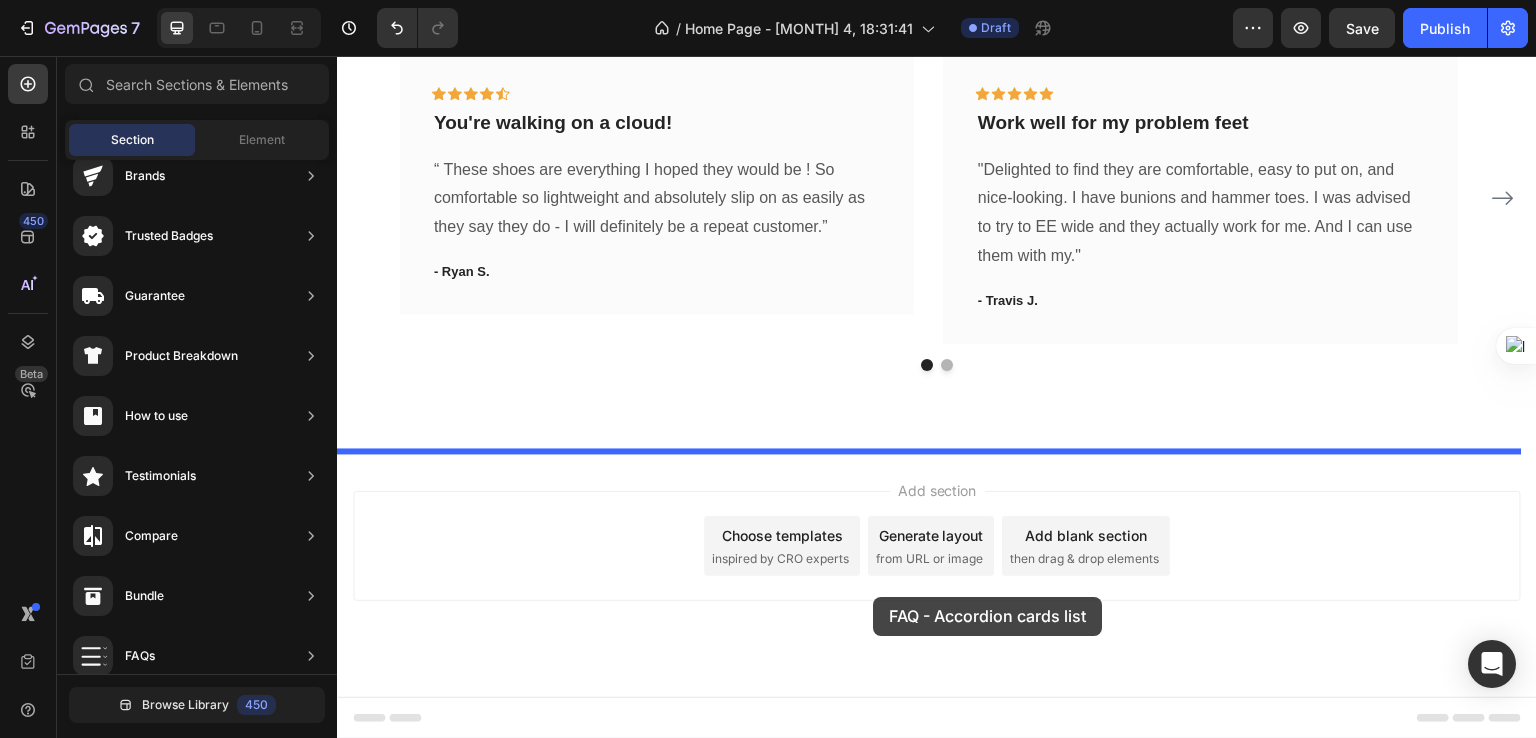 drag, startPoint x: 815, startPoint y: 485, endPoint x: 873, endPoint y: 597, distance: 126.12692 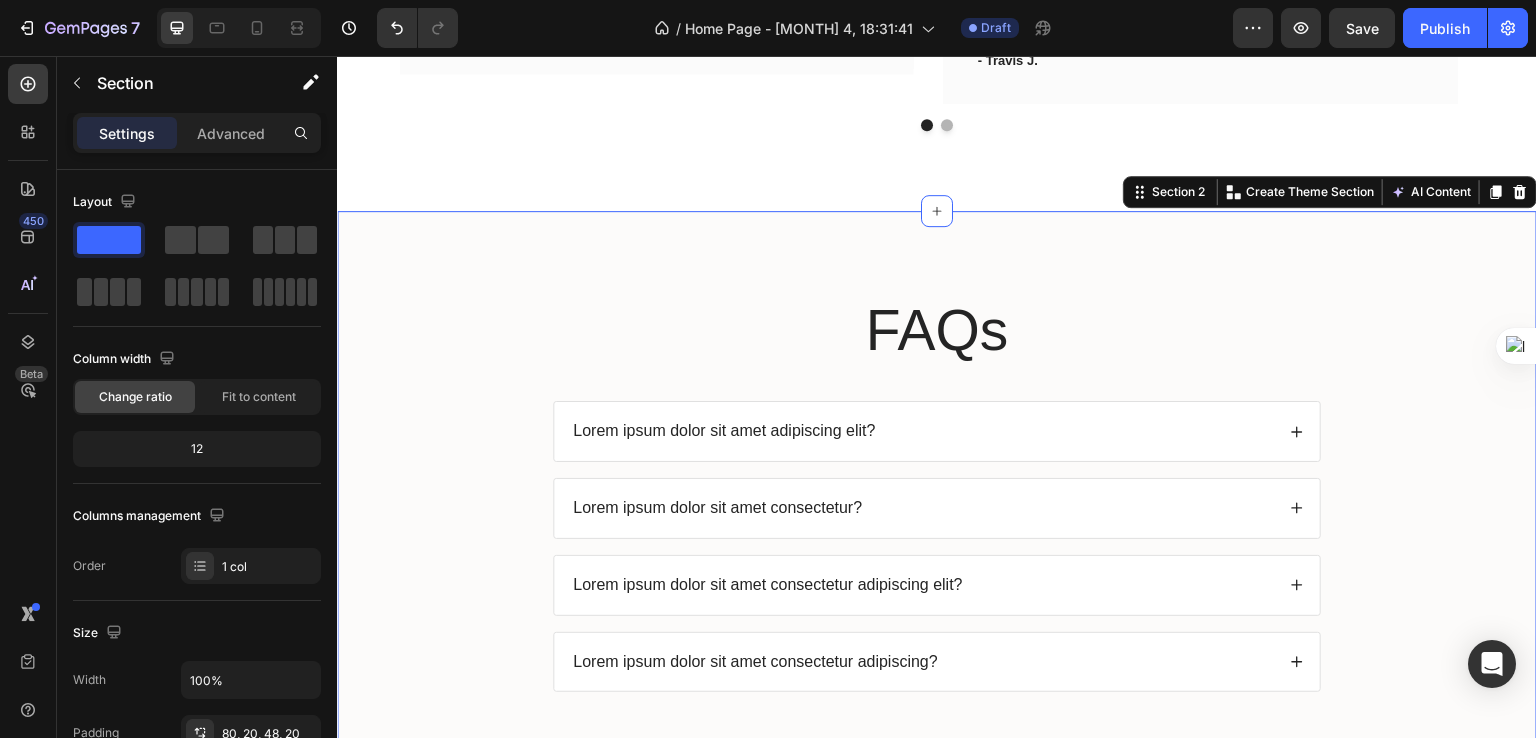 scroll, scrollTop: 600, scrollLeft: 0, axis: vertical 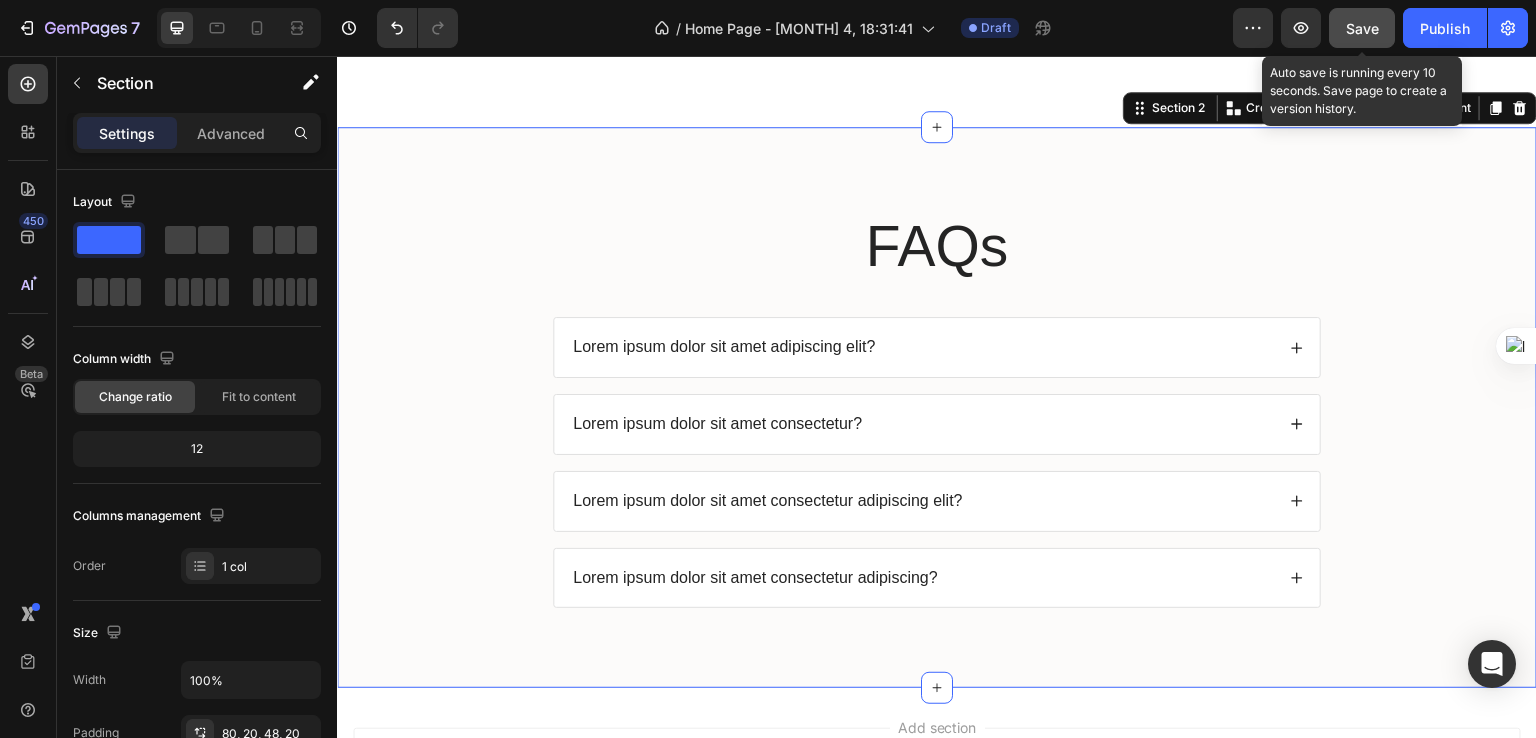 click on "Save" 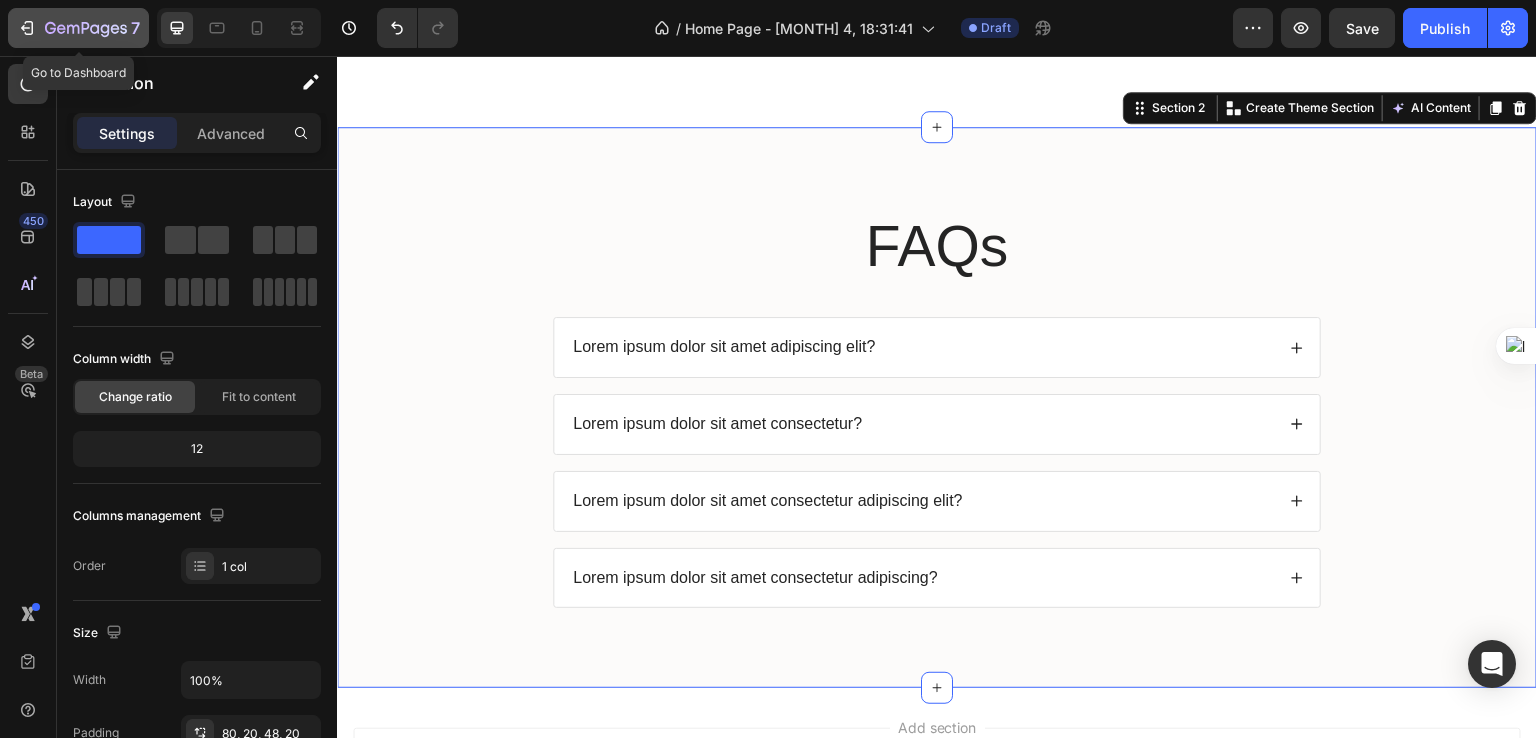 click on "7" 